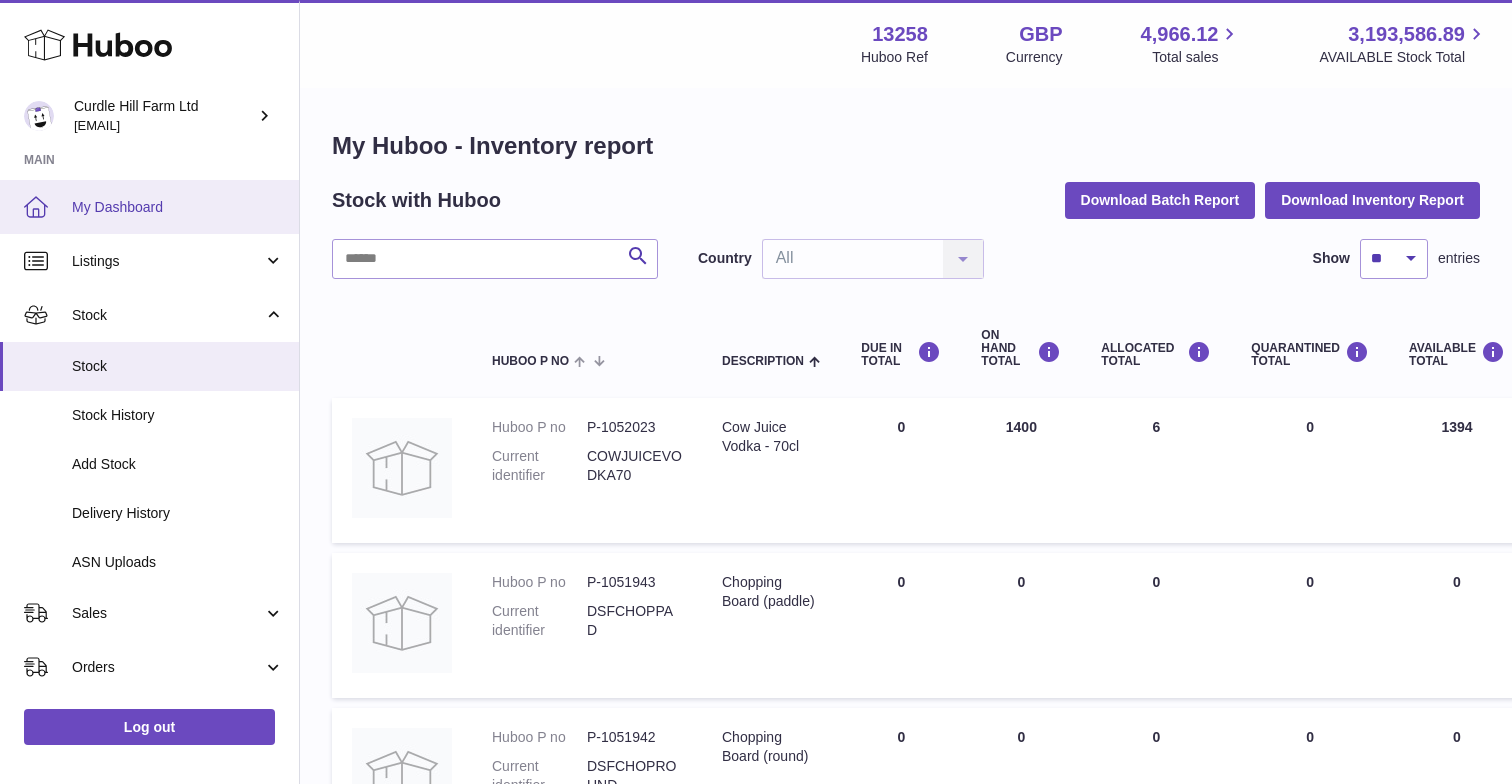 scroll, scrollTop: 0, scrollLeft: 0, axis: both 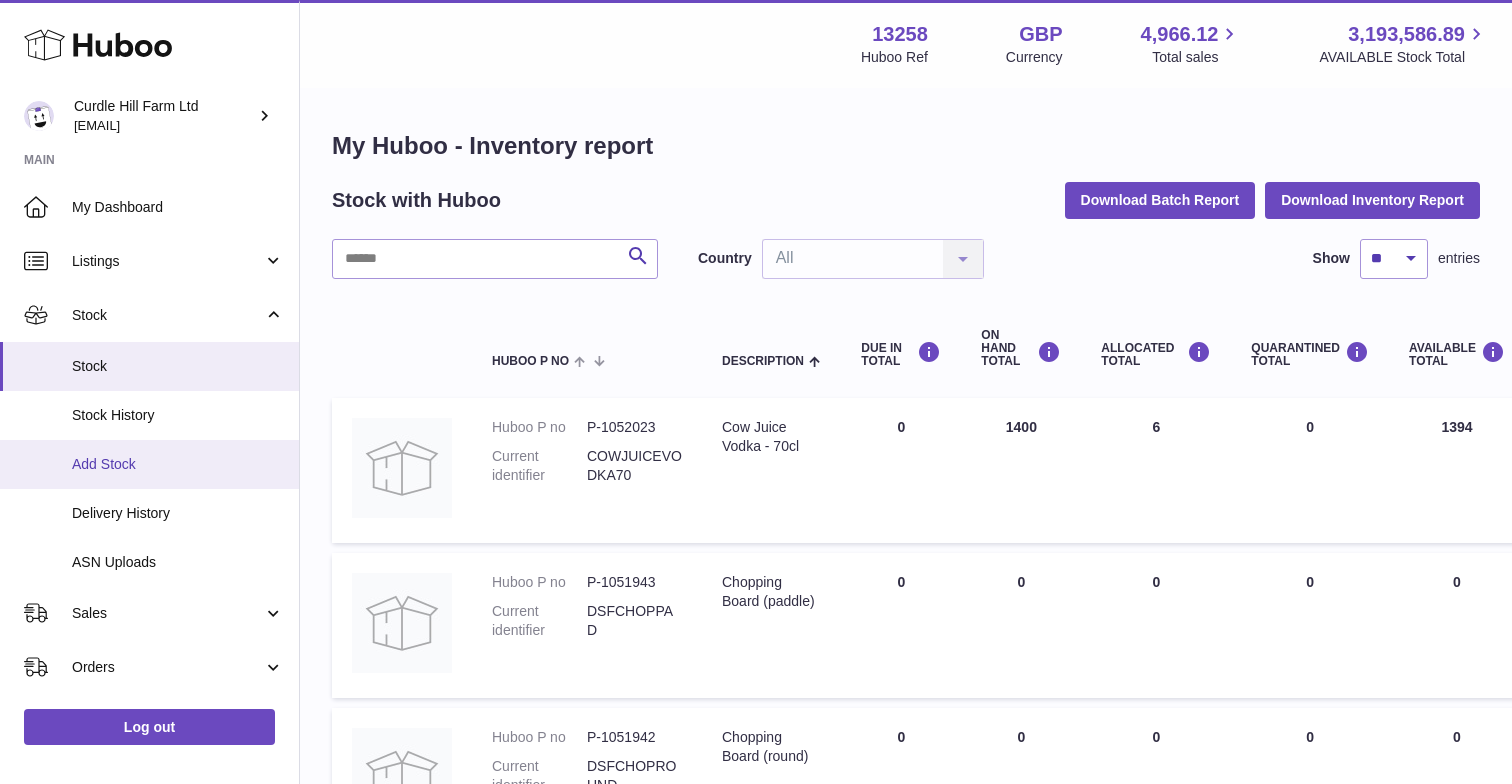 click on "Add Stock" at bounding box center (178, 464) 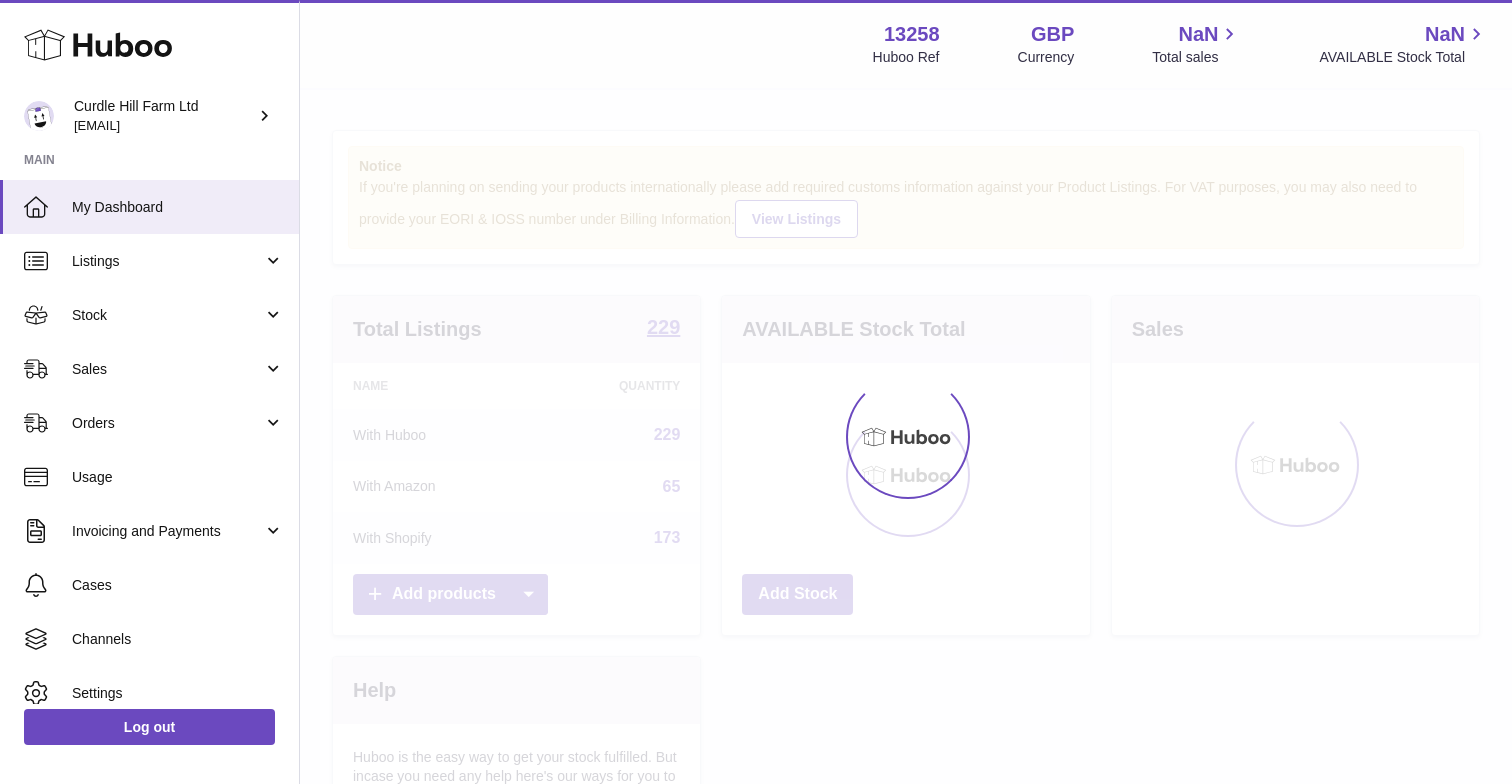 scroll, scrollTop: 0, scrollLeft: 0, axis: both 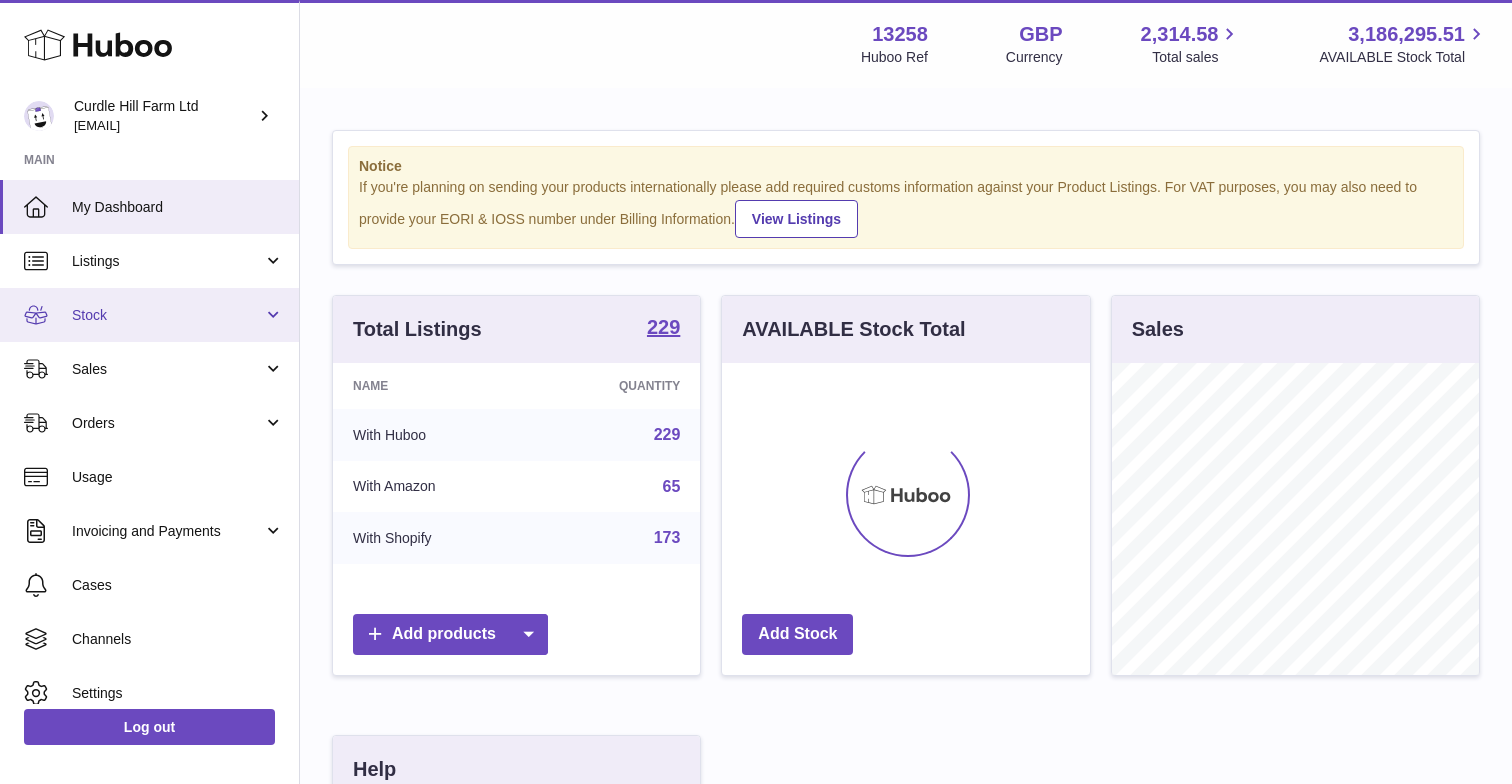 click on "Stock" at bounding box center [167, 315] 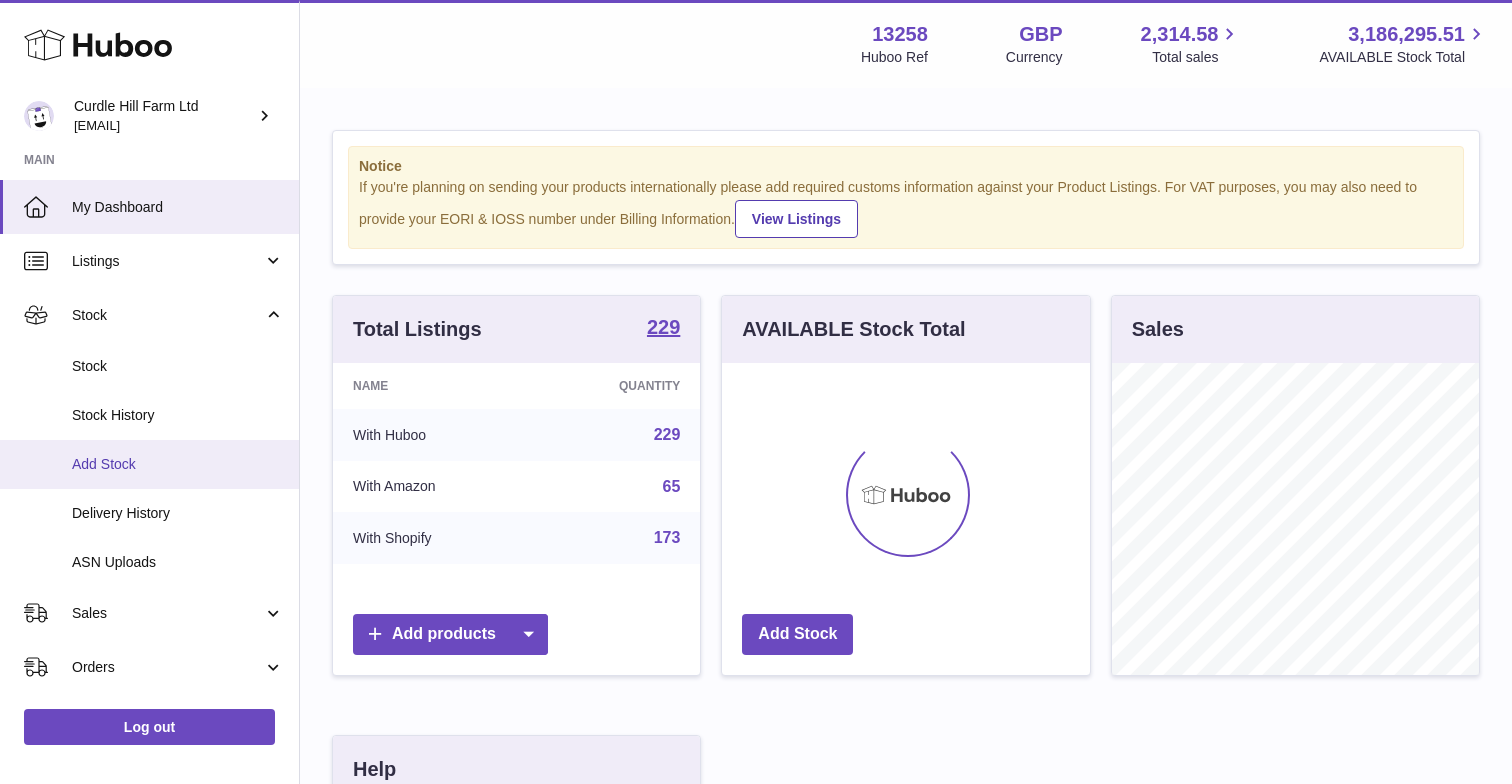 click on "Add Stock" at bounding box center [178, 464] 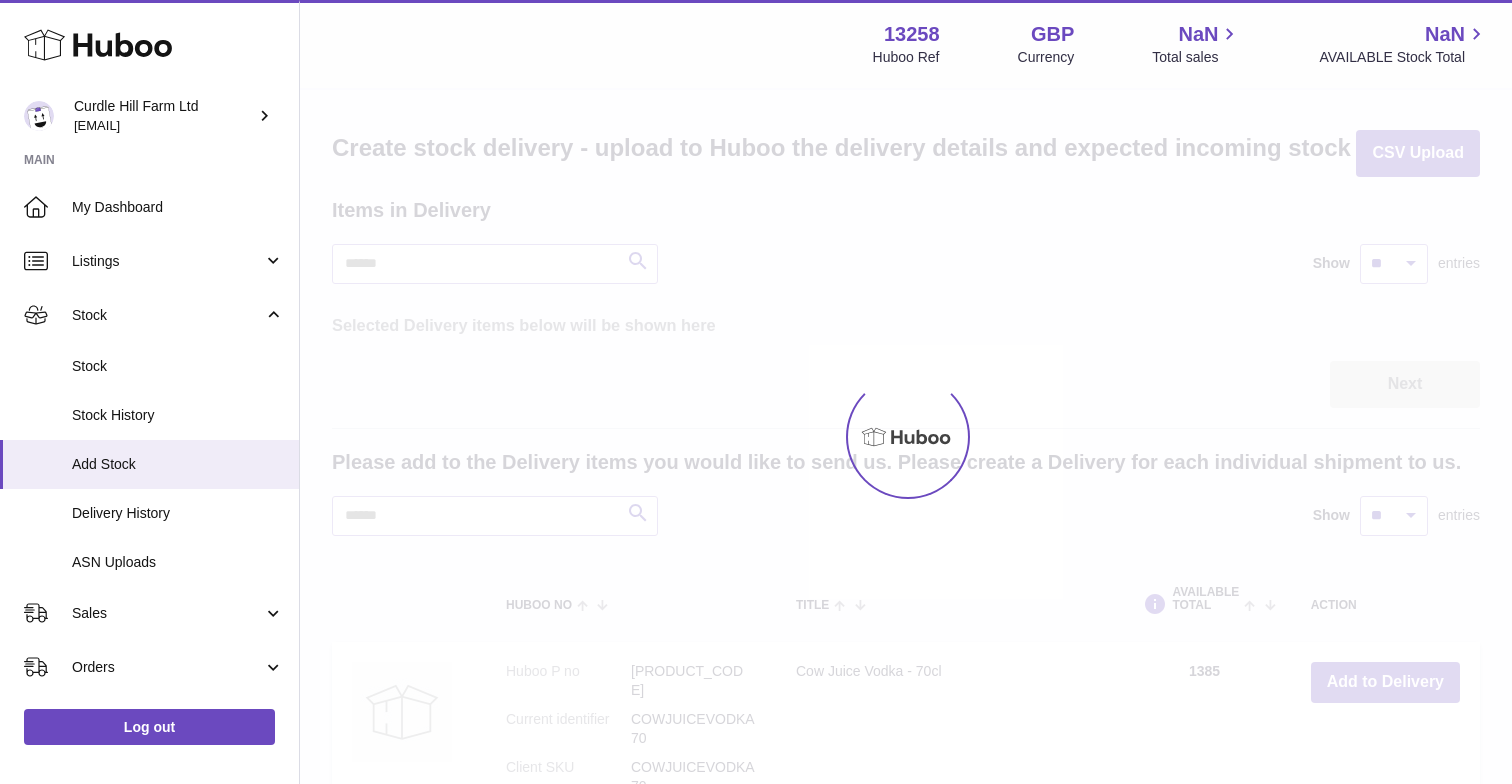 scroll, scrollTop: 0, scrollLeft: 0, axis: both 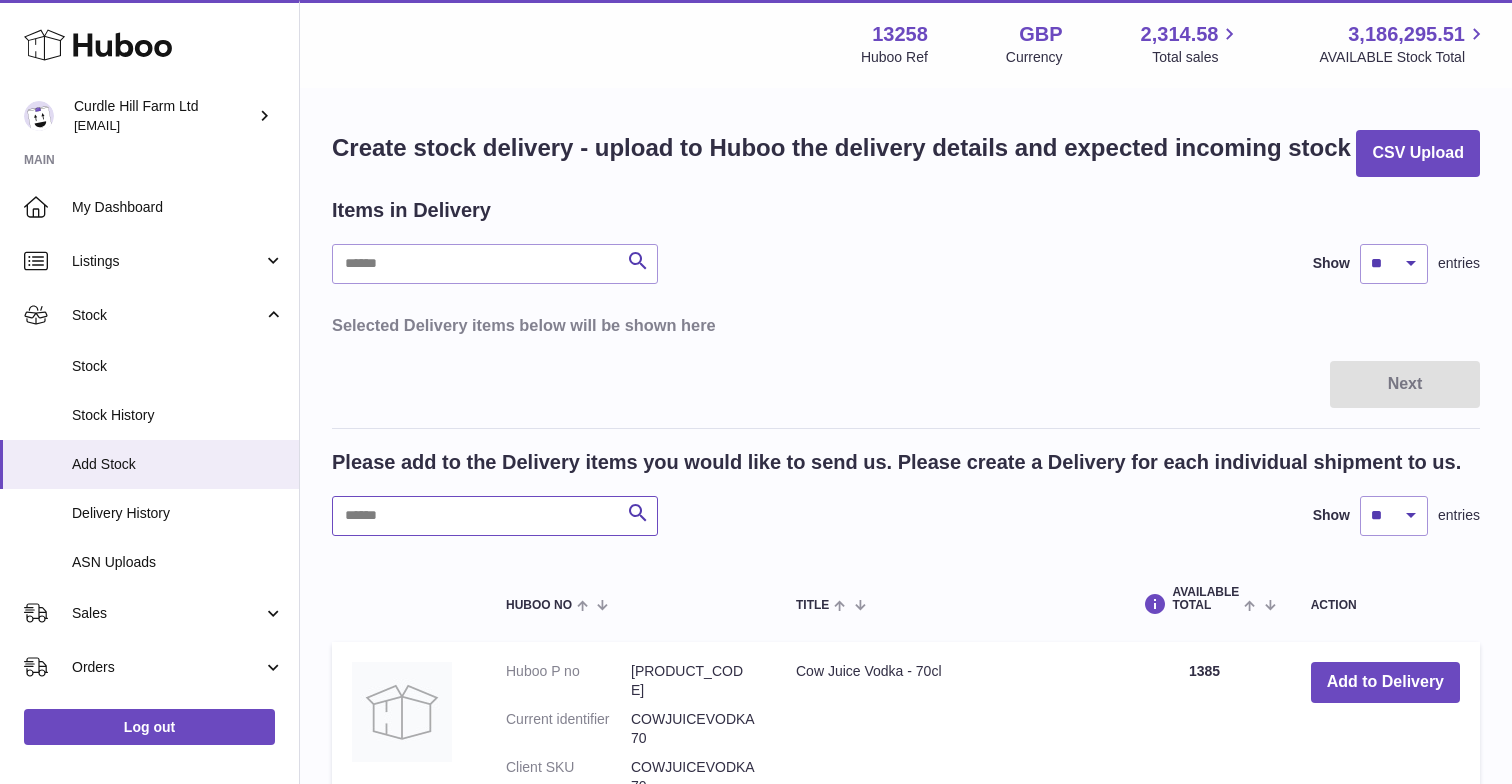 click at bounding box center (495, 516) 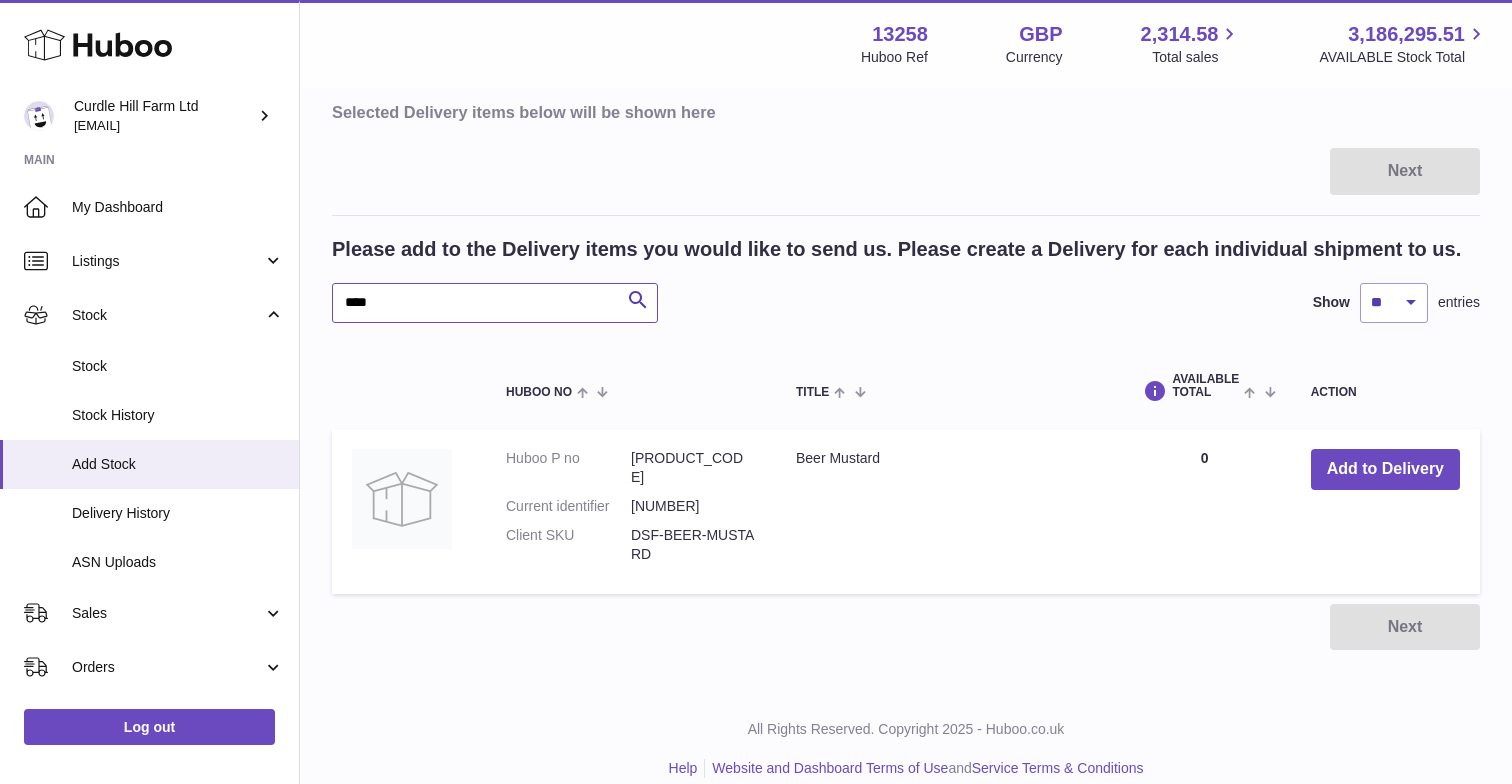 scroll, scrollTop: 212, scrollLeft: 0, axis: vertical 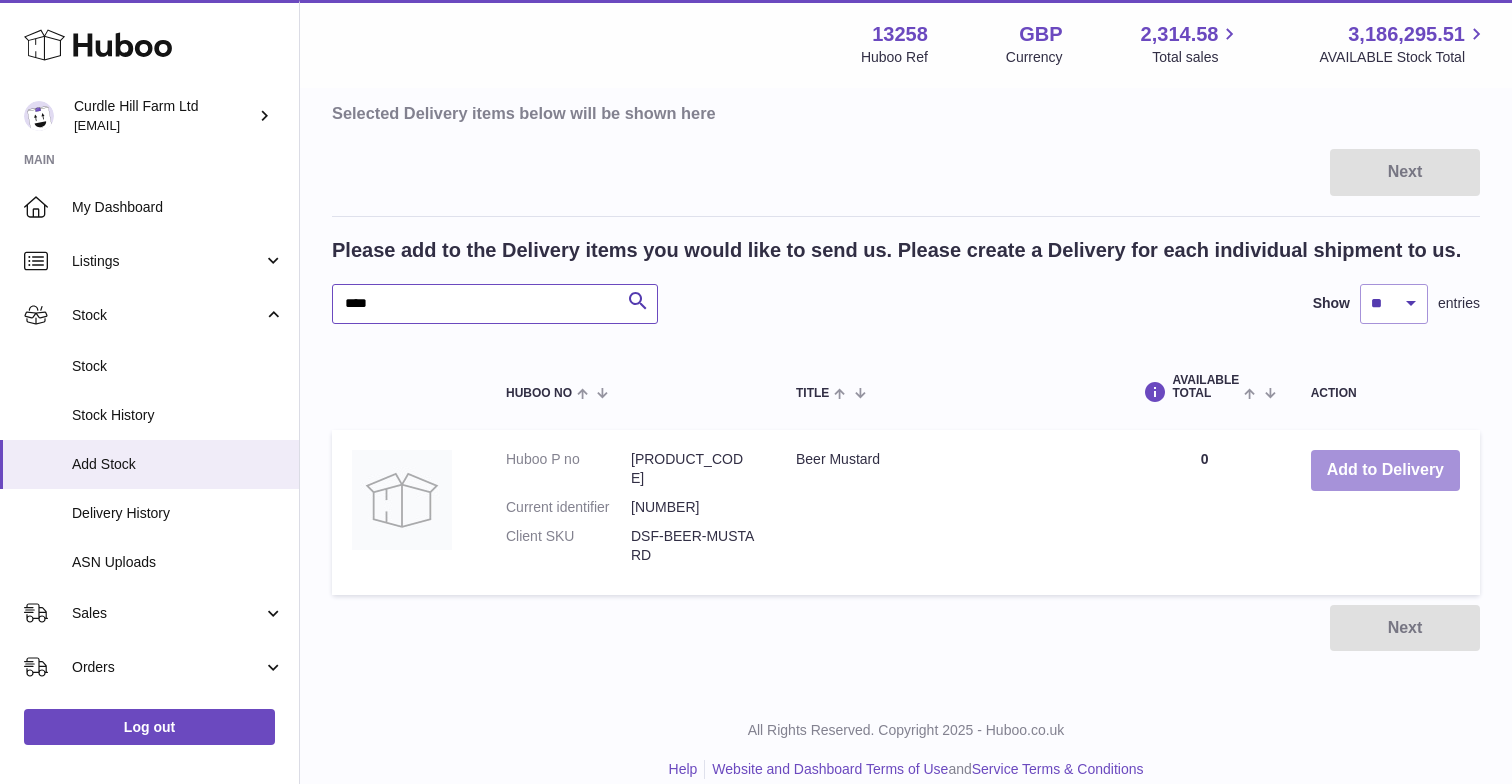 type on "****" 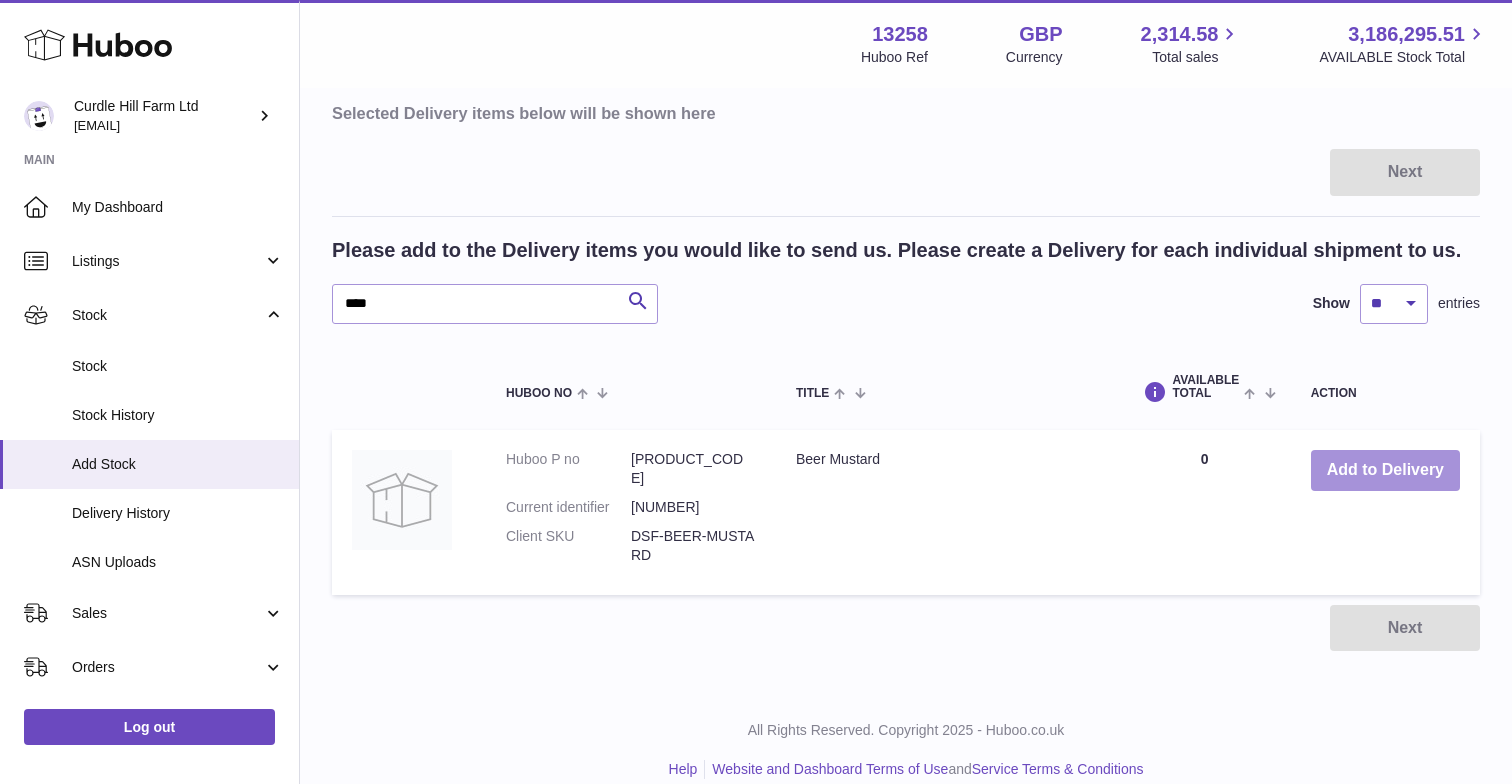 click on "Add to Delivery" at bounding box center [1385, 470] 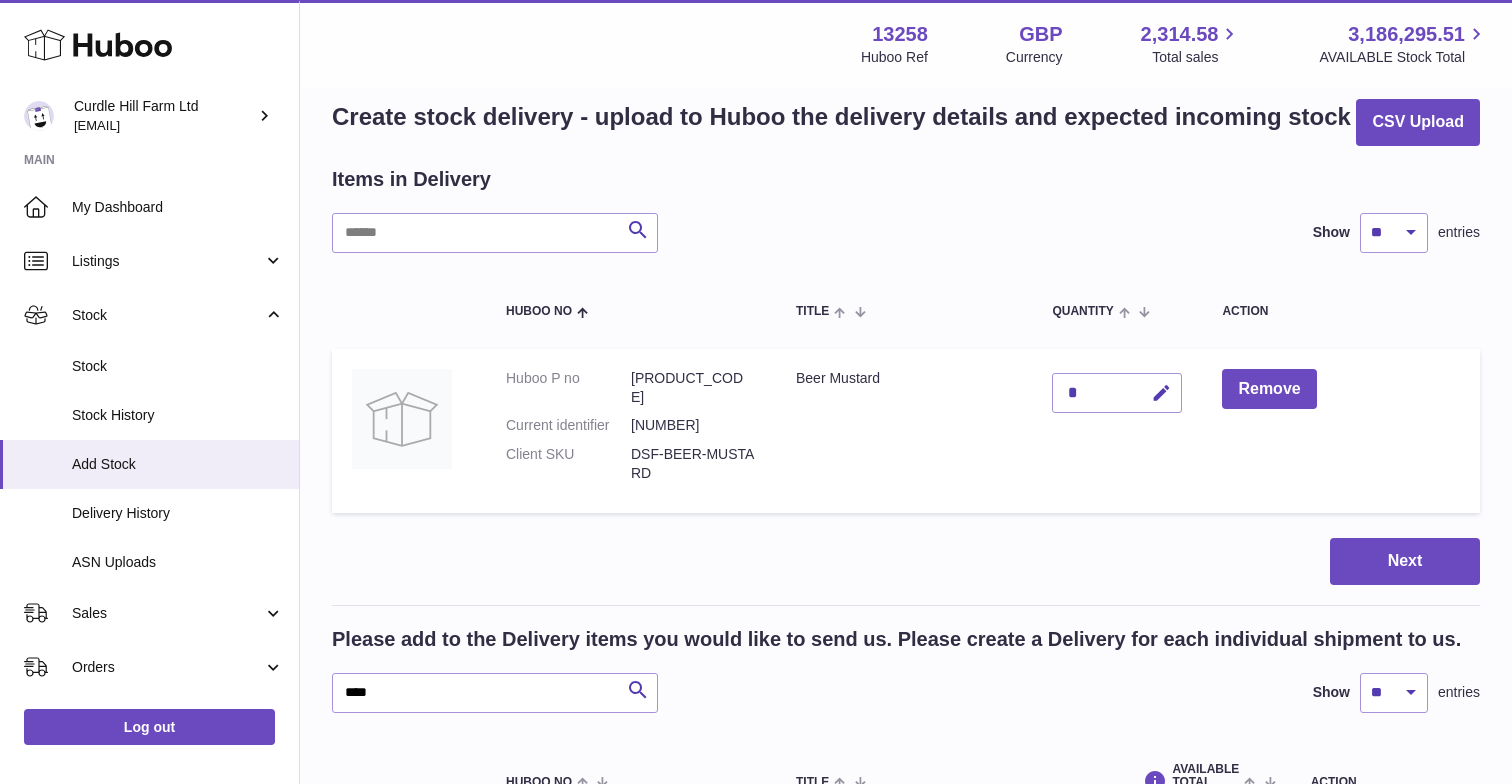scroll, scrollTop: 6, scrollLeft: 0, axis: vertical 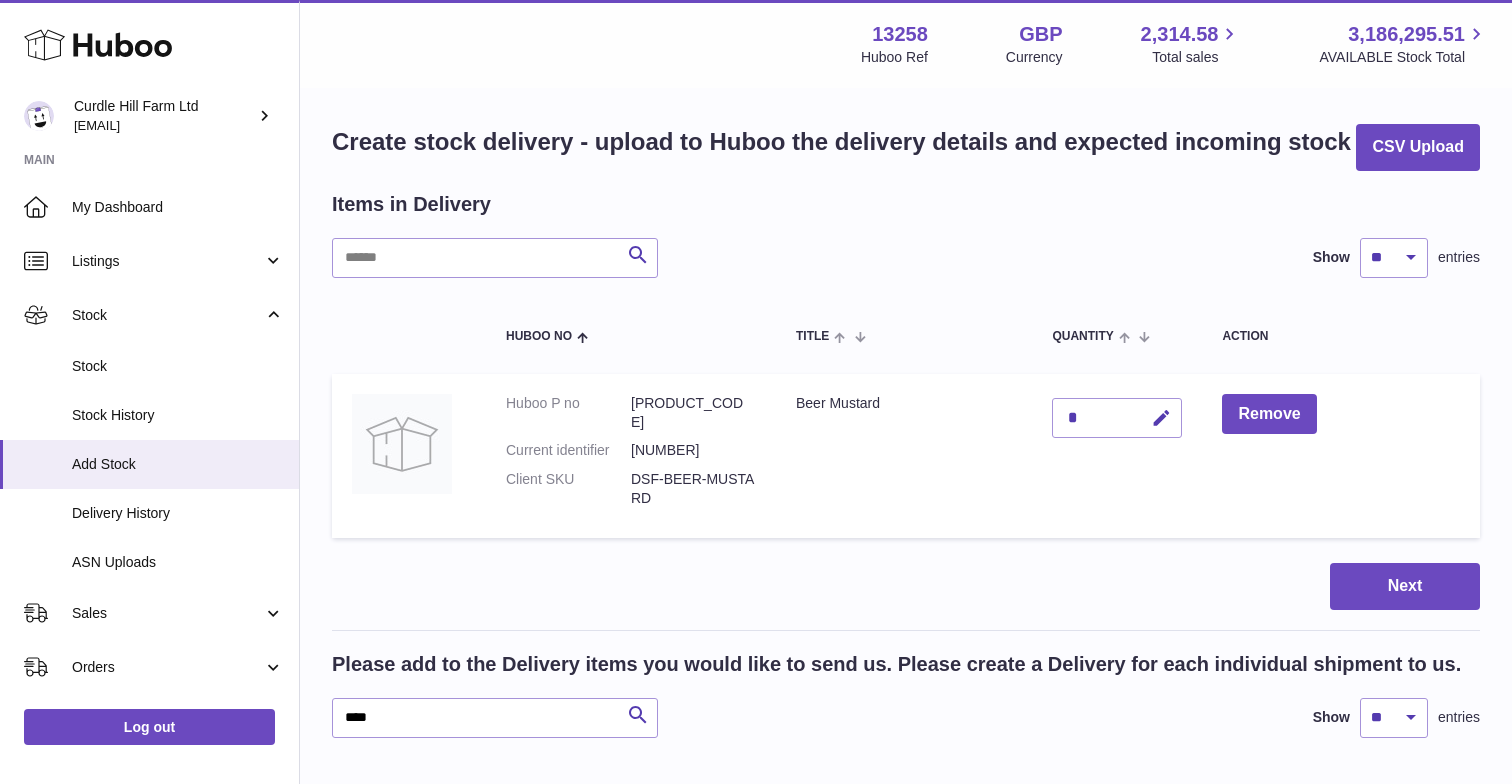 click on "*" at bounding box center (1117, 418) 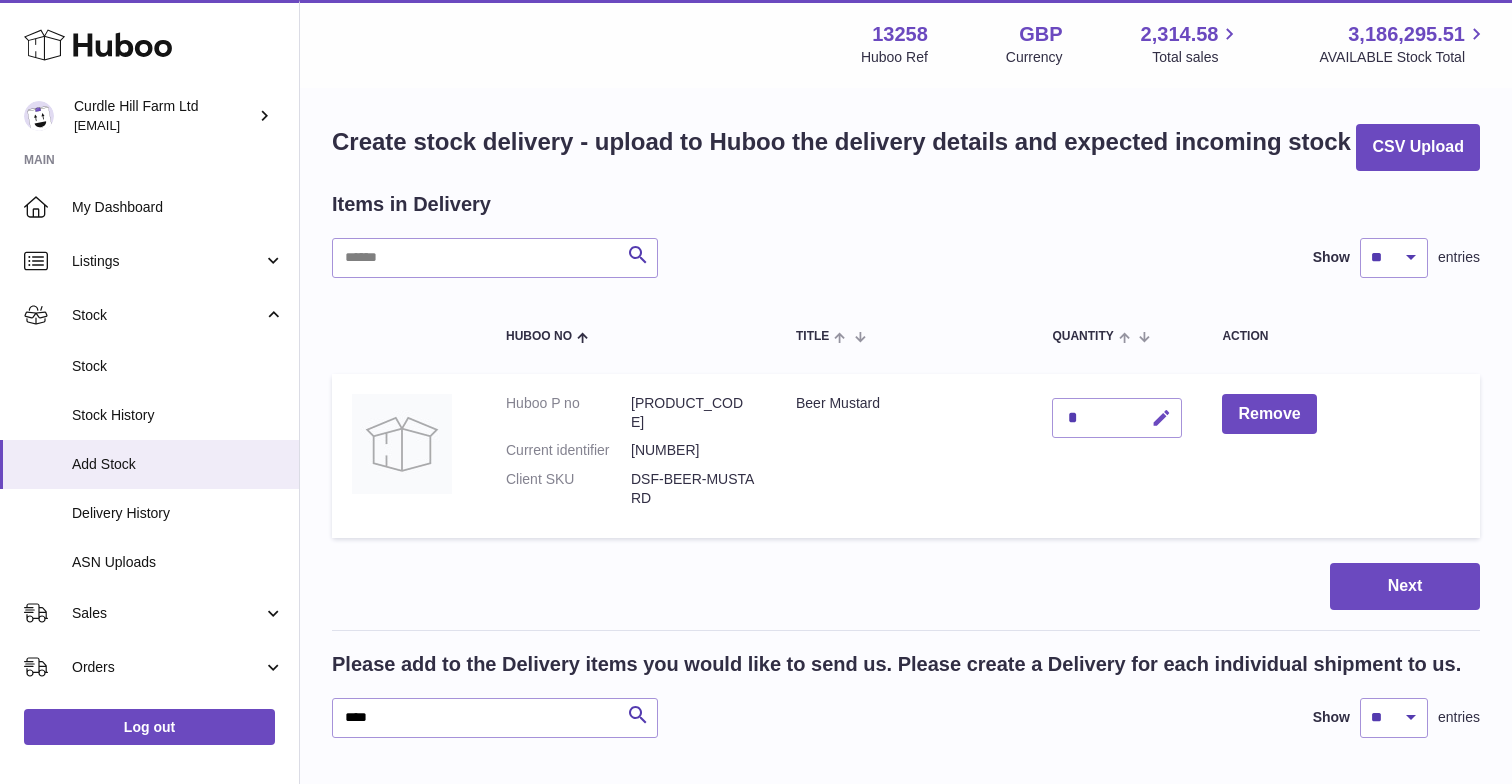 click at bounding box center (1161, 418) 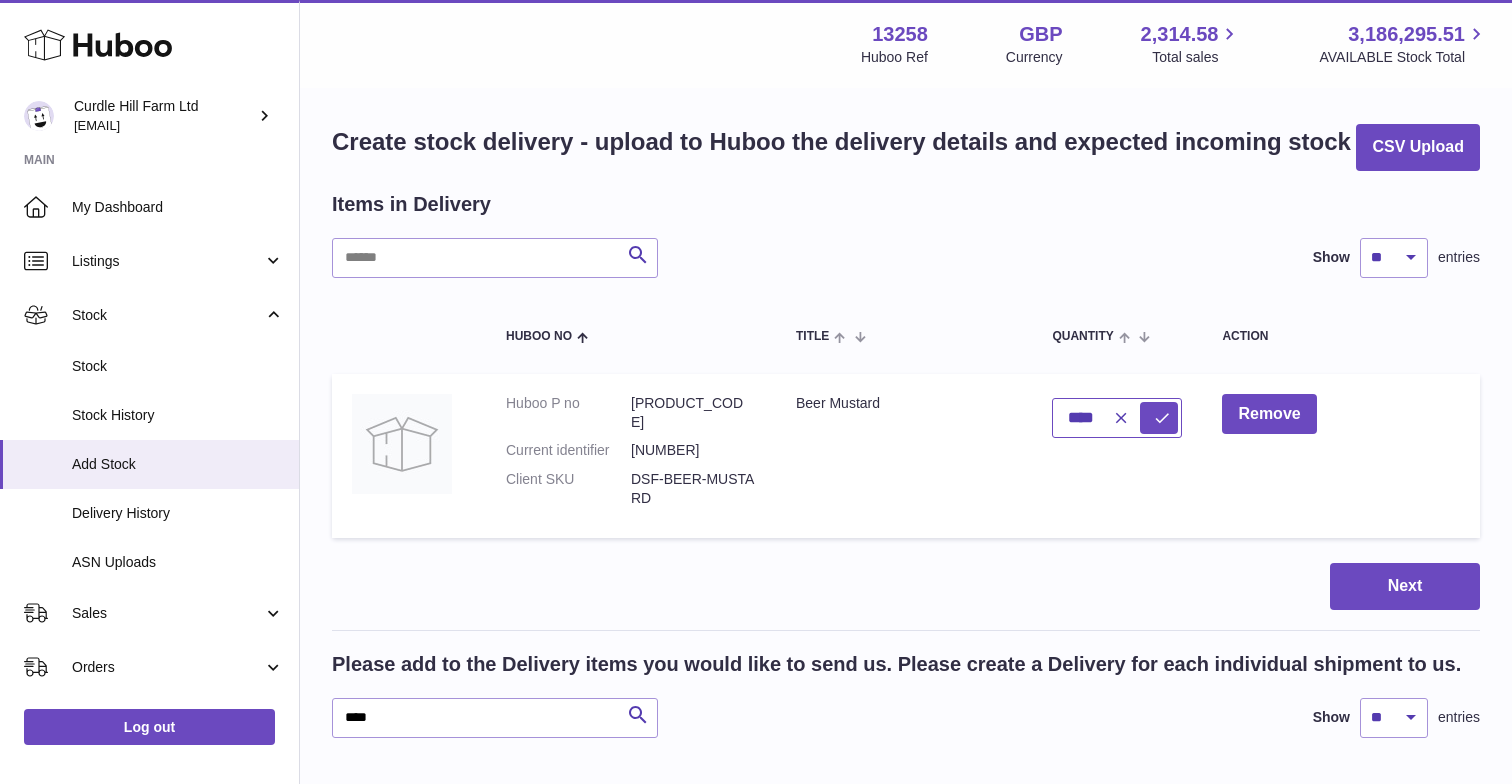 type on "****" 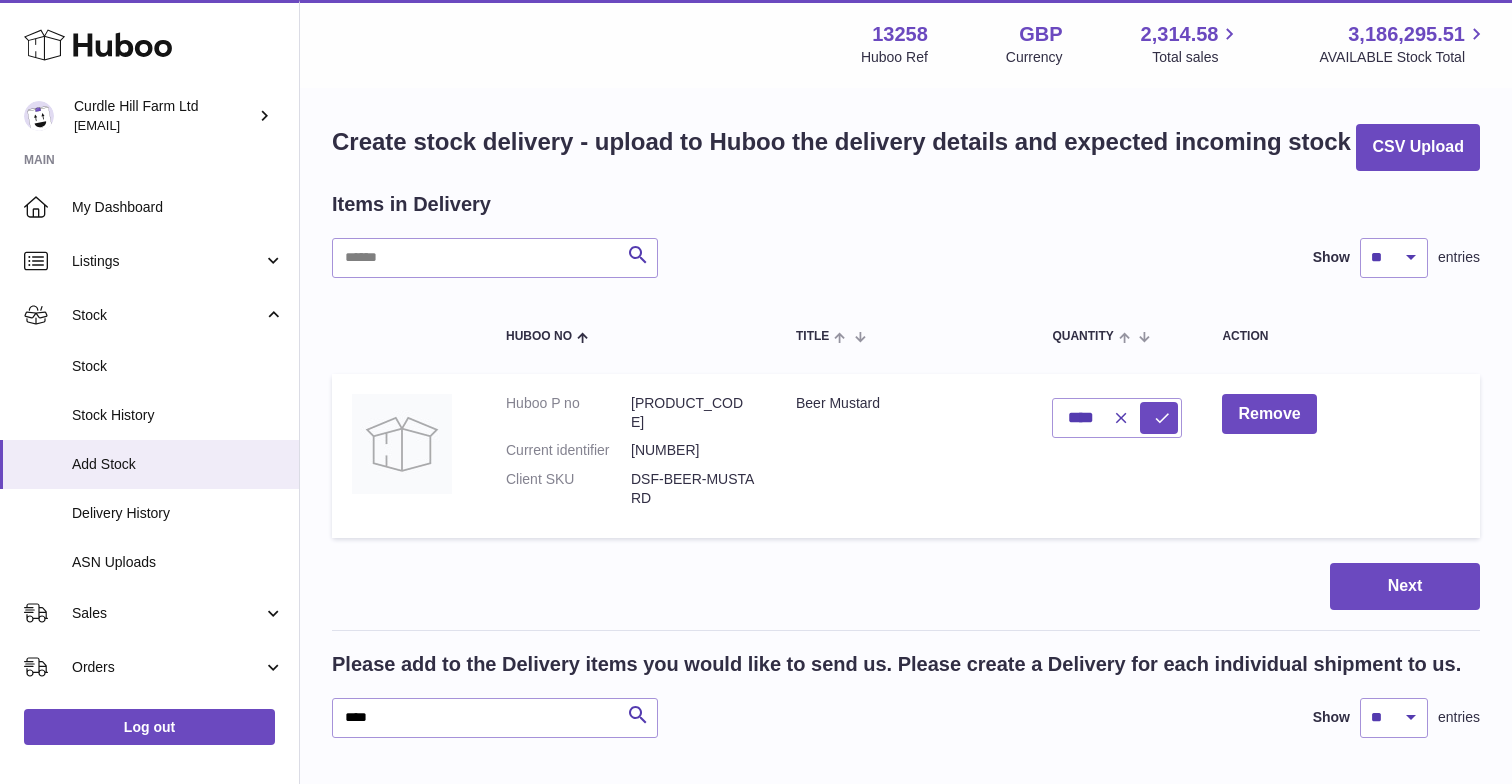 click on "Action" at bounding box center [1341, 336] 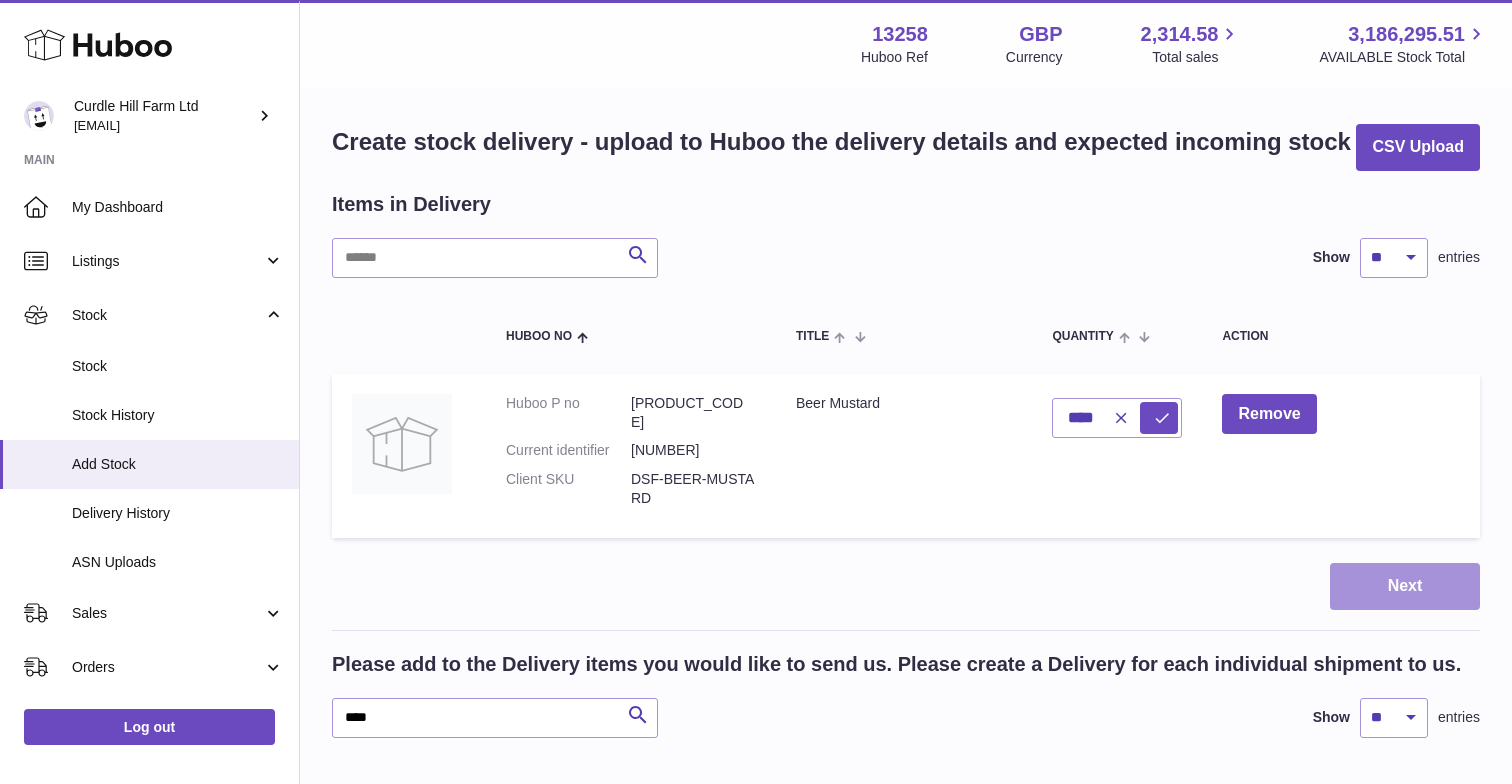 click on "Next" at bounding box center [1405, 586] 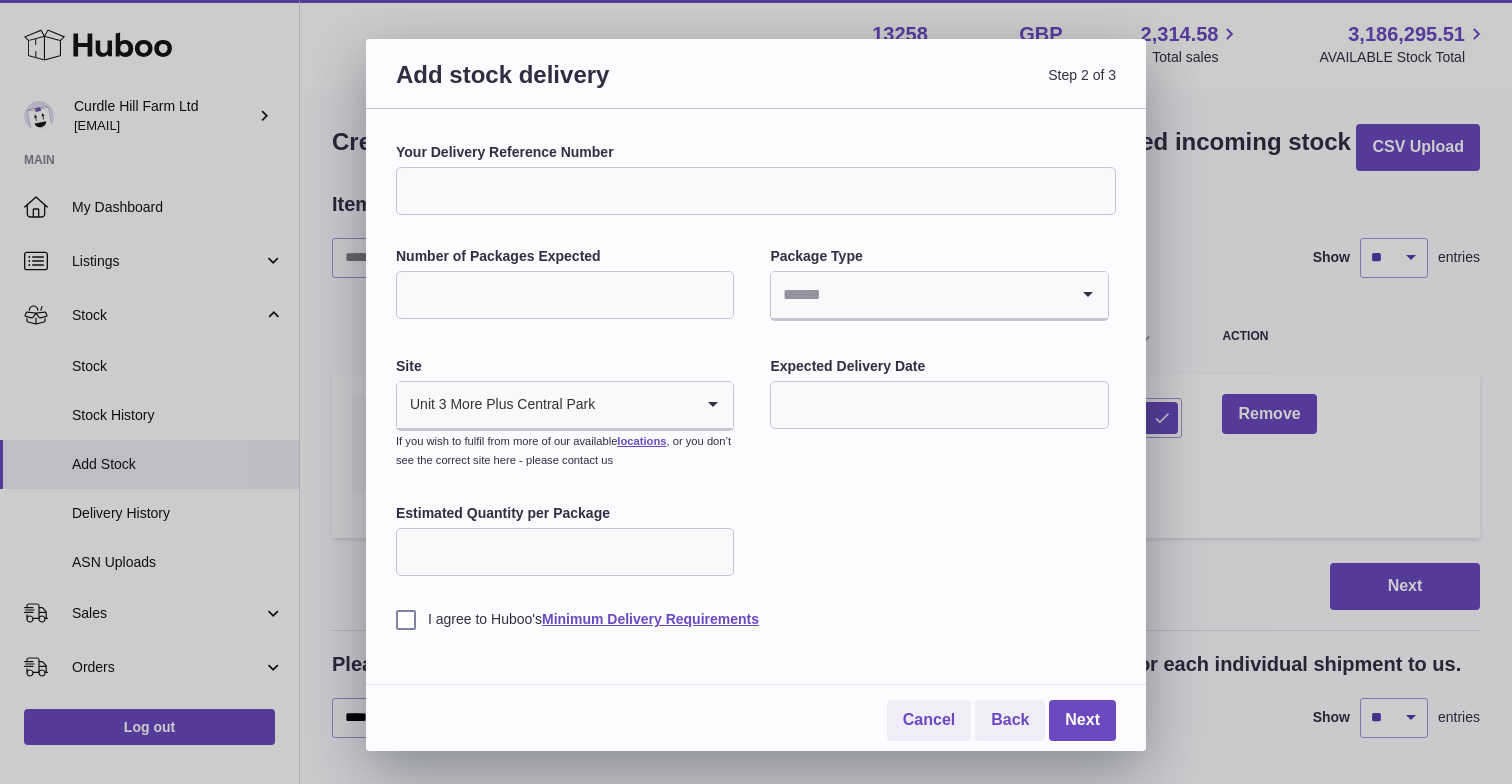 click on "Your Delivery Reference Number" at bounding box center (756, 191) 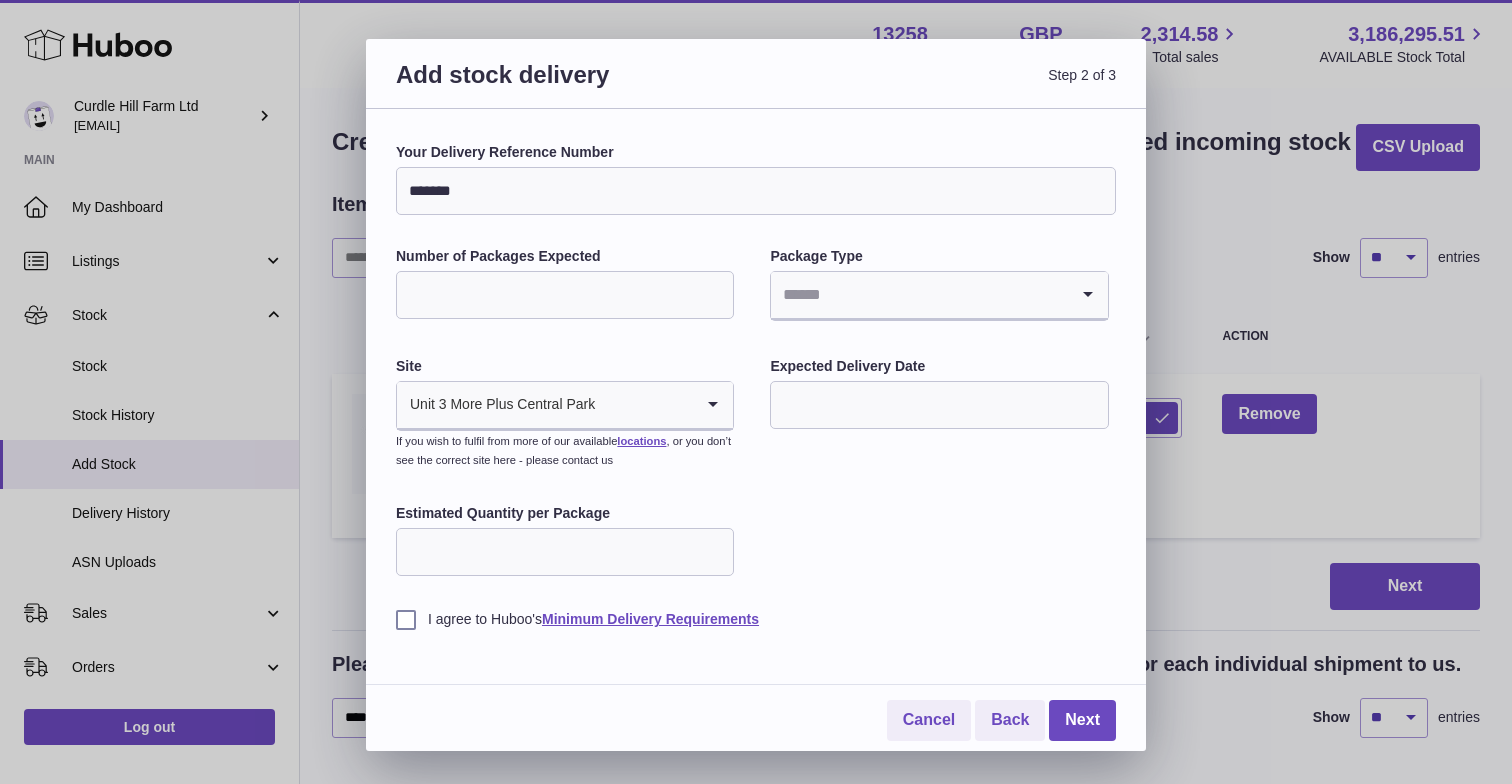 type on "*******" 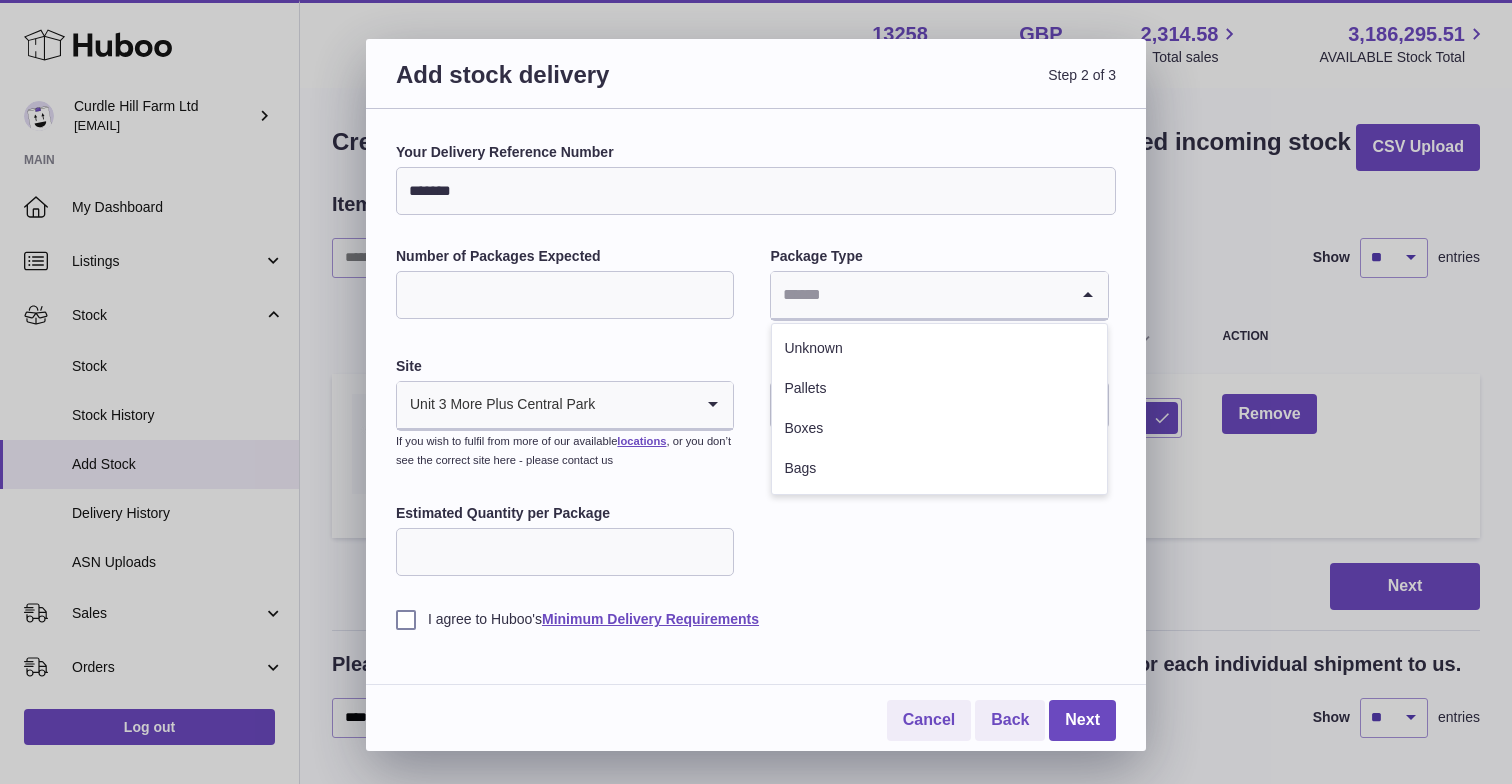 click at bounding box center [919, 295] 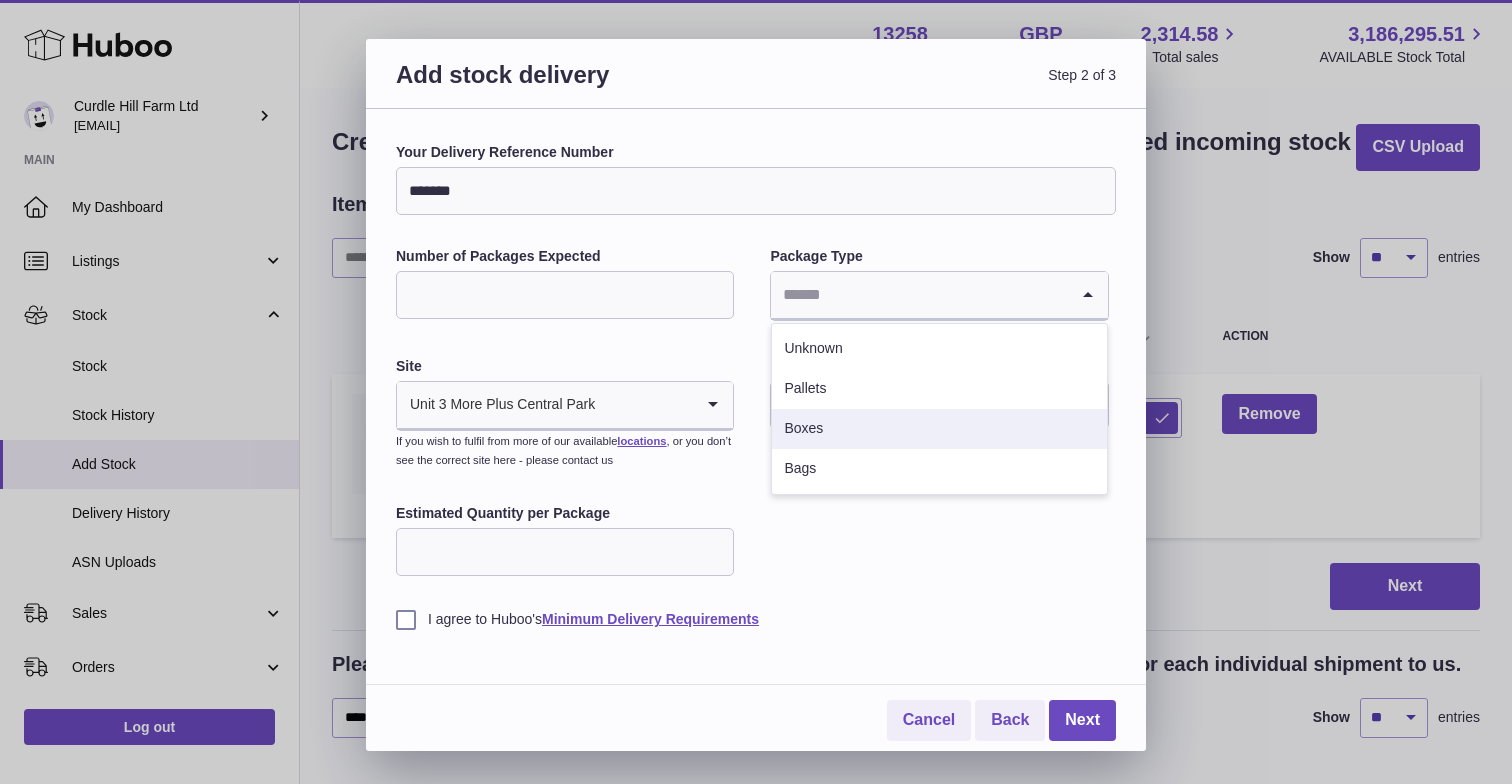 click on "Boxes" at bounding box center (939, 429) 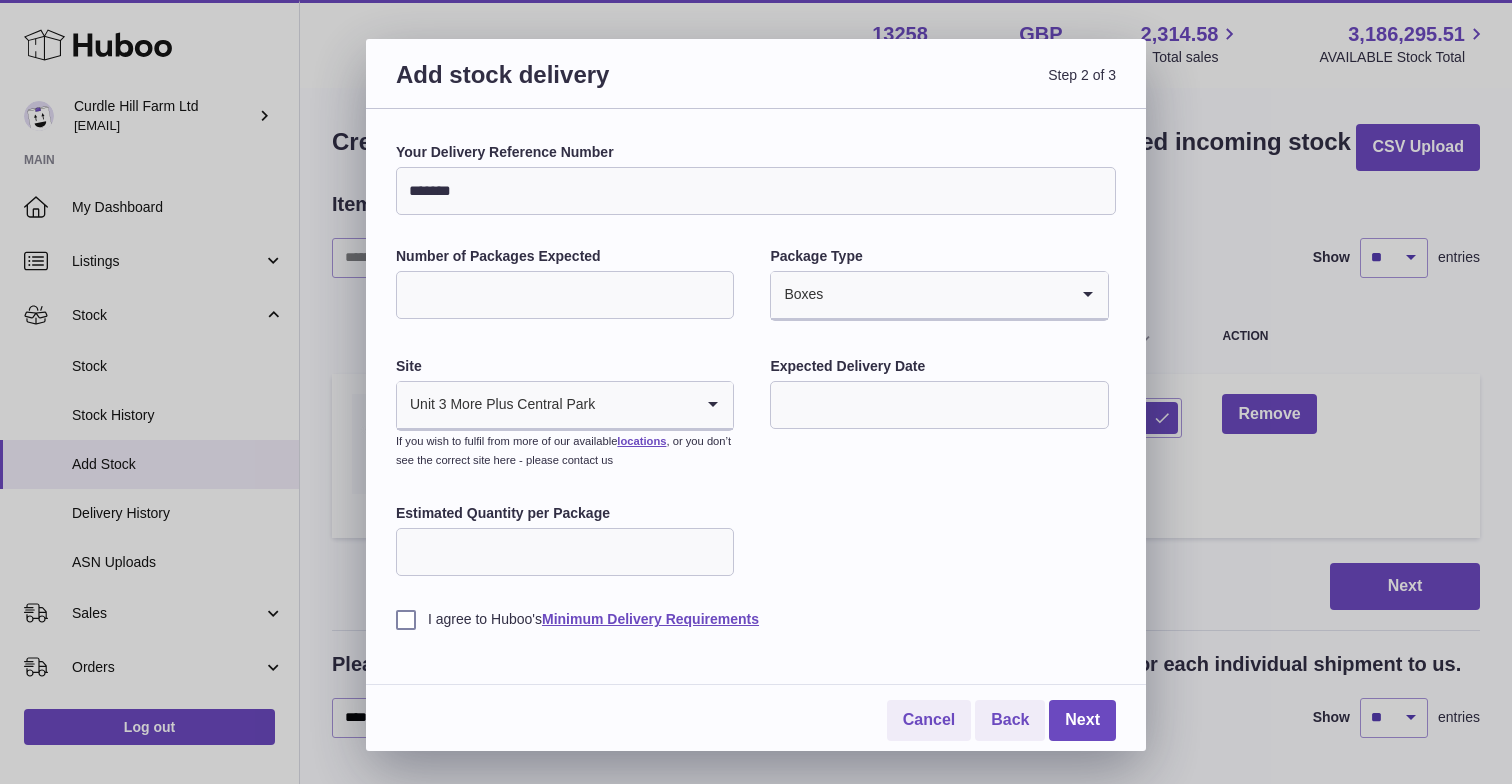 drag, startPoint x: 453, startPoint y: 289, endPoint x: 320, endPoint y: 289, distance: 133 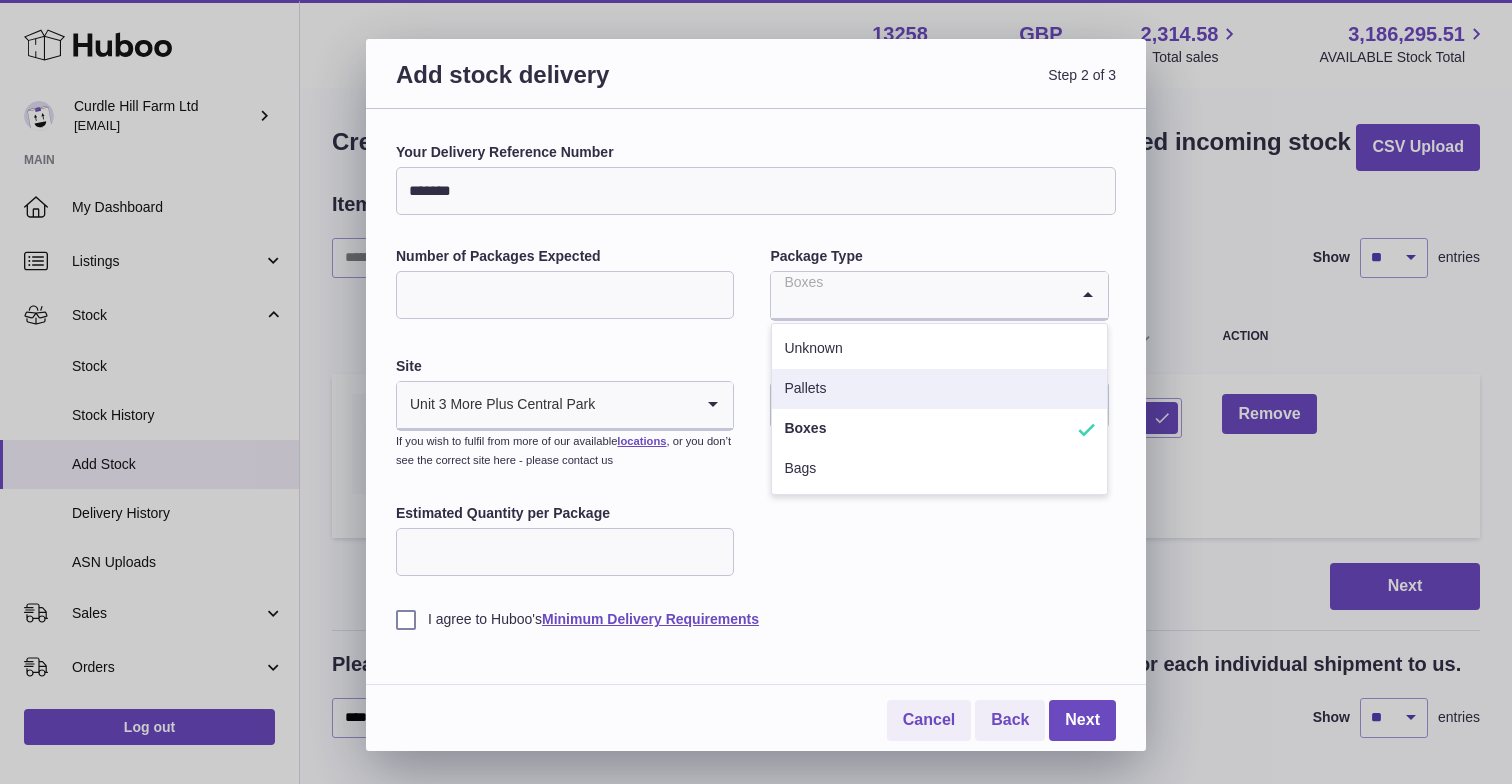 click on "Pallets" at bounding box center [939, 389] 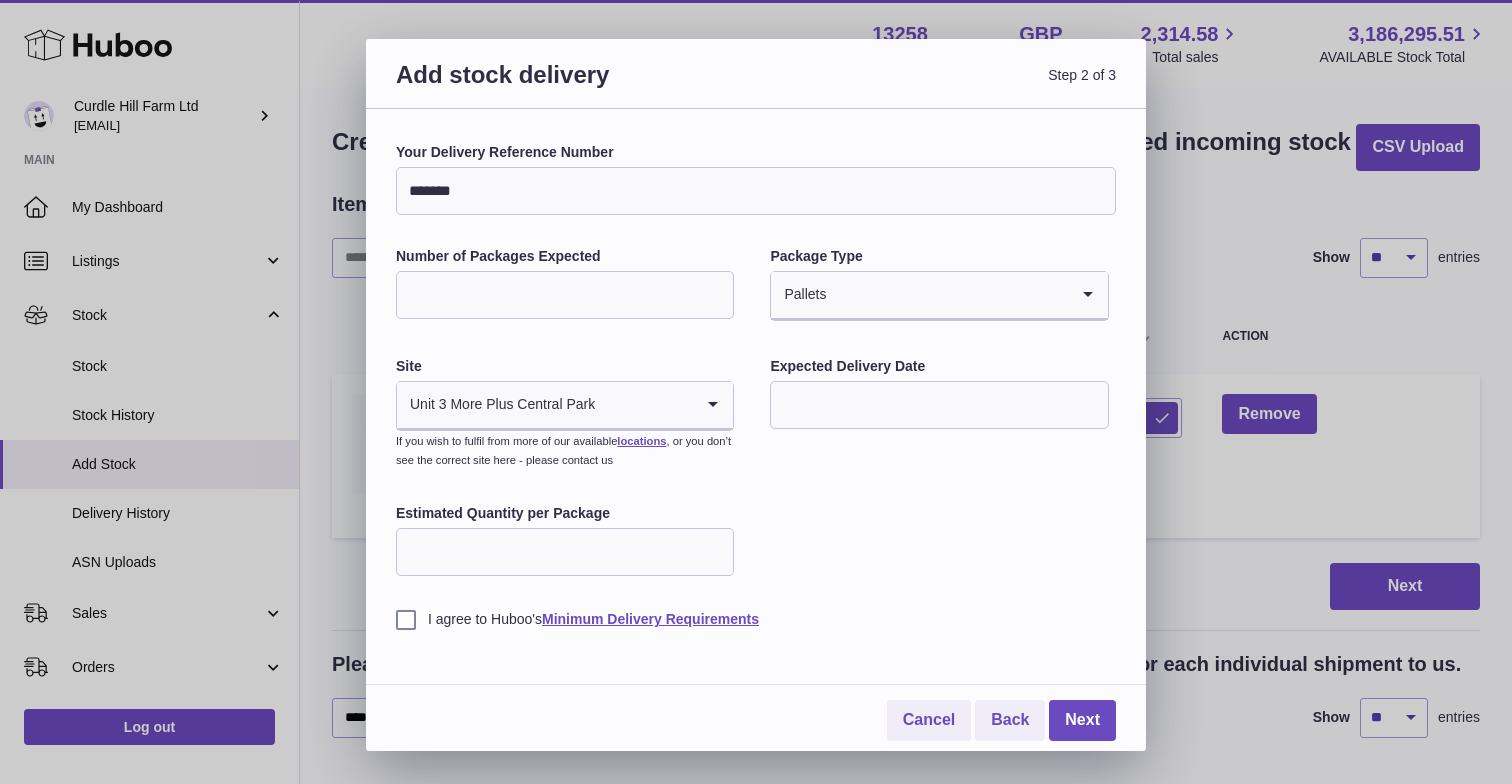 click on "Your Delivery Reference Number
*******
Number of Packages Expected
*
Package Type
Pallets
Loading...
Site
Unit 3 More Plus Central Park
Loading...       If you wish to fulfil from more of our available  locations , or you don’t see the correct site here - please contact us
Expected Delivery Date
Estimated Quantity per Package
I agree to Huboo's
Minimum Delivery Requirements" at bounding box center [756, 386] 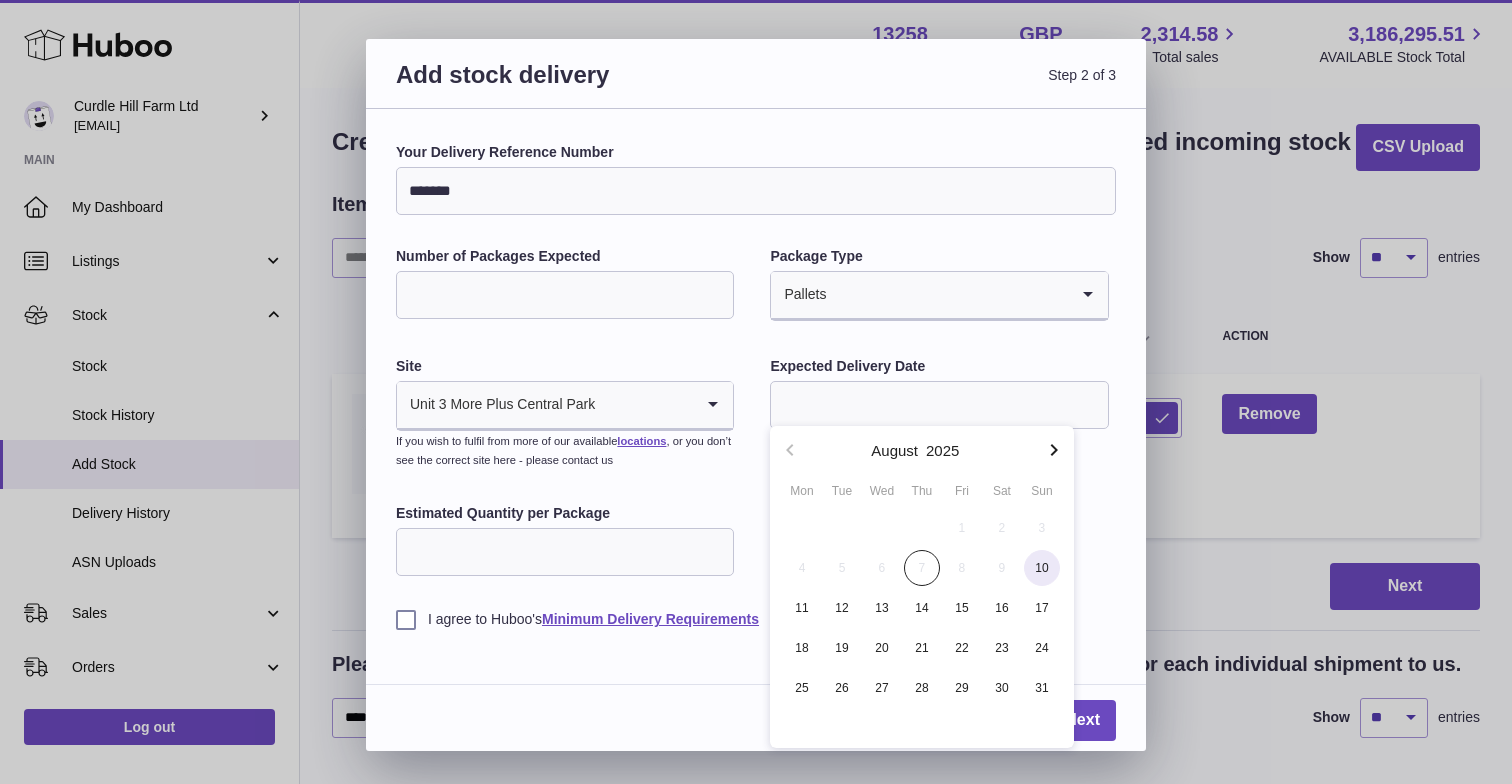 click on "10" at bounding box center [1042, 568] 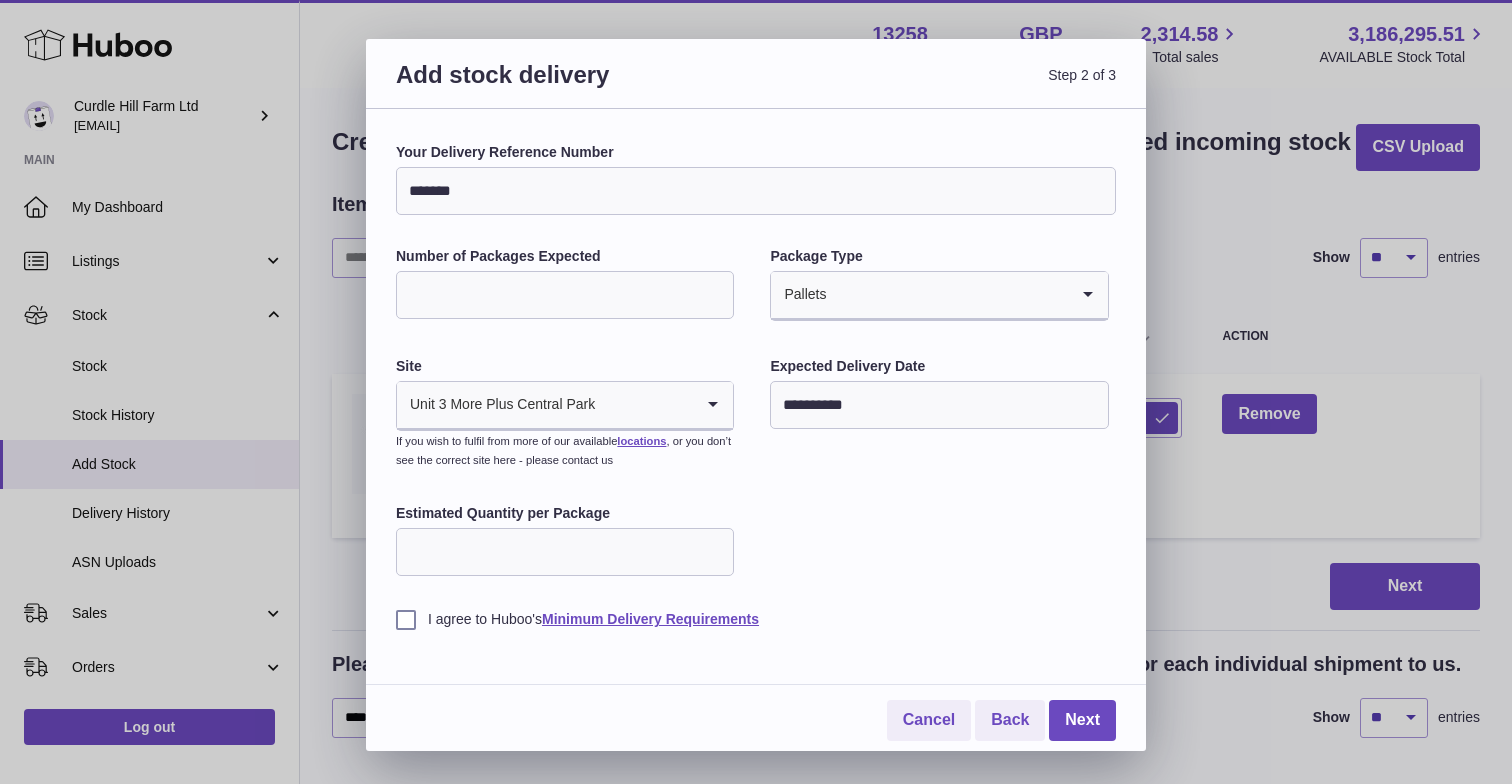 click on "**********" at bounding box center [756, 386] 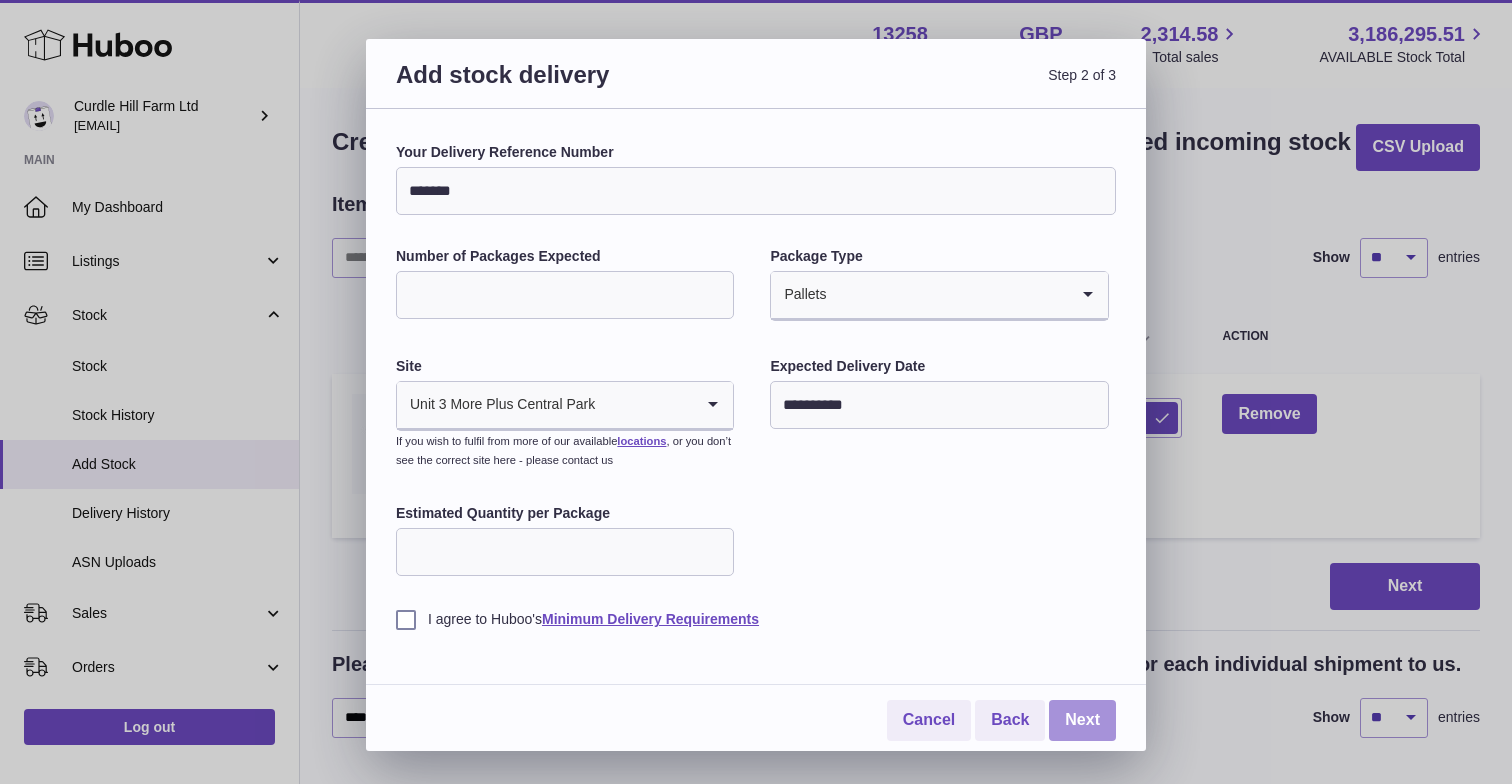 click on "Next" at bounding box center (1082, 720) 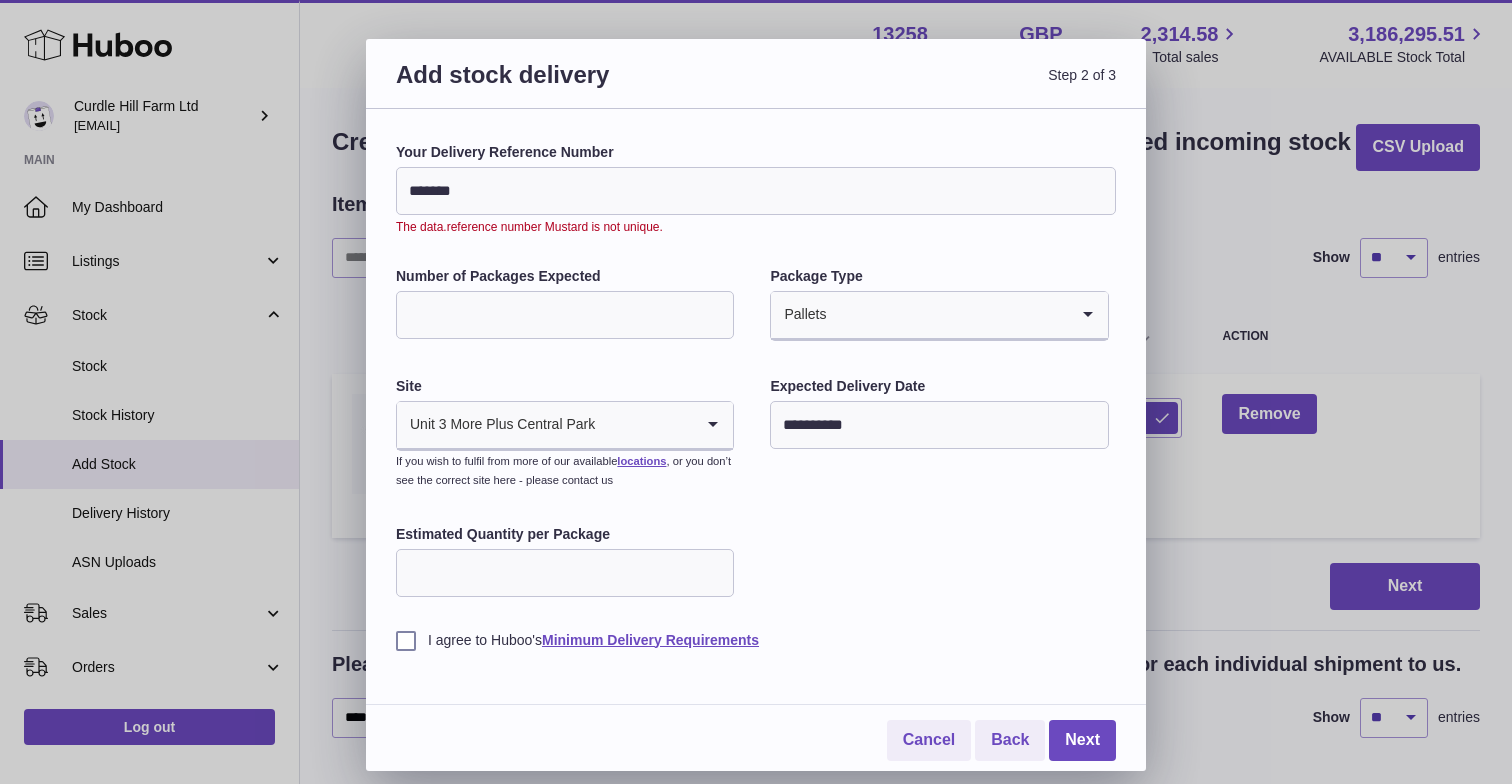 click on "*" at bounding box center (565, 315) 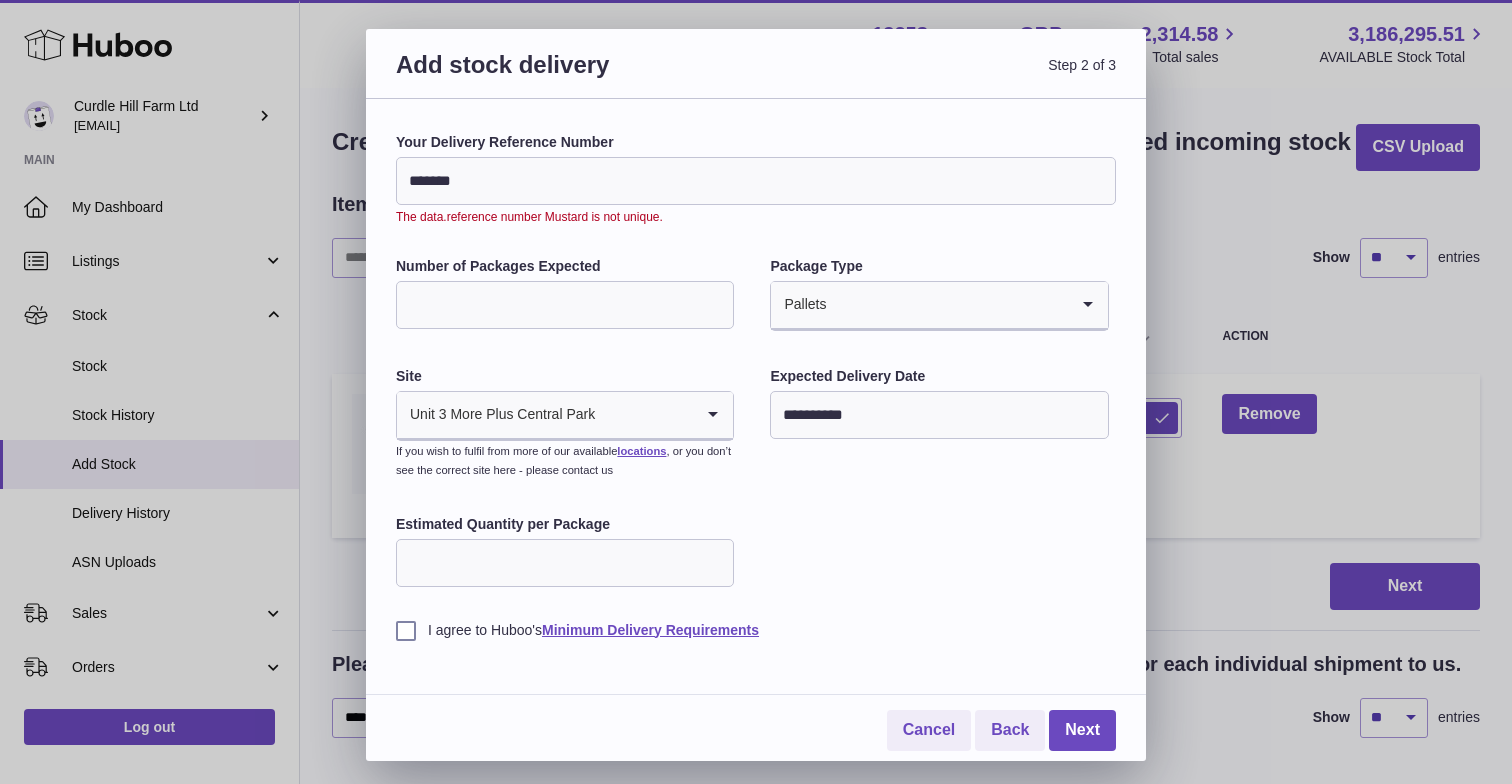 type on "****" 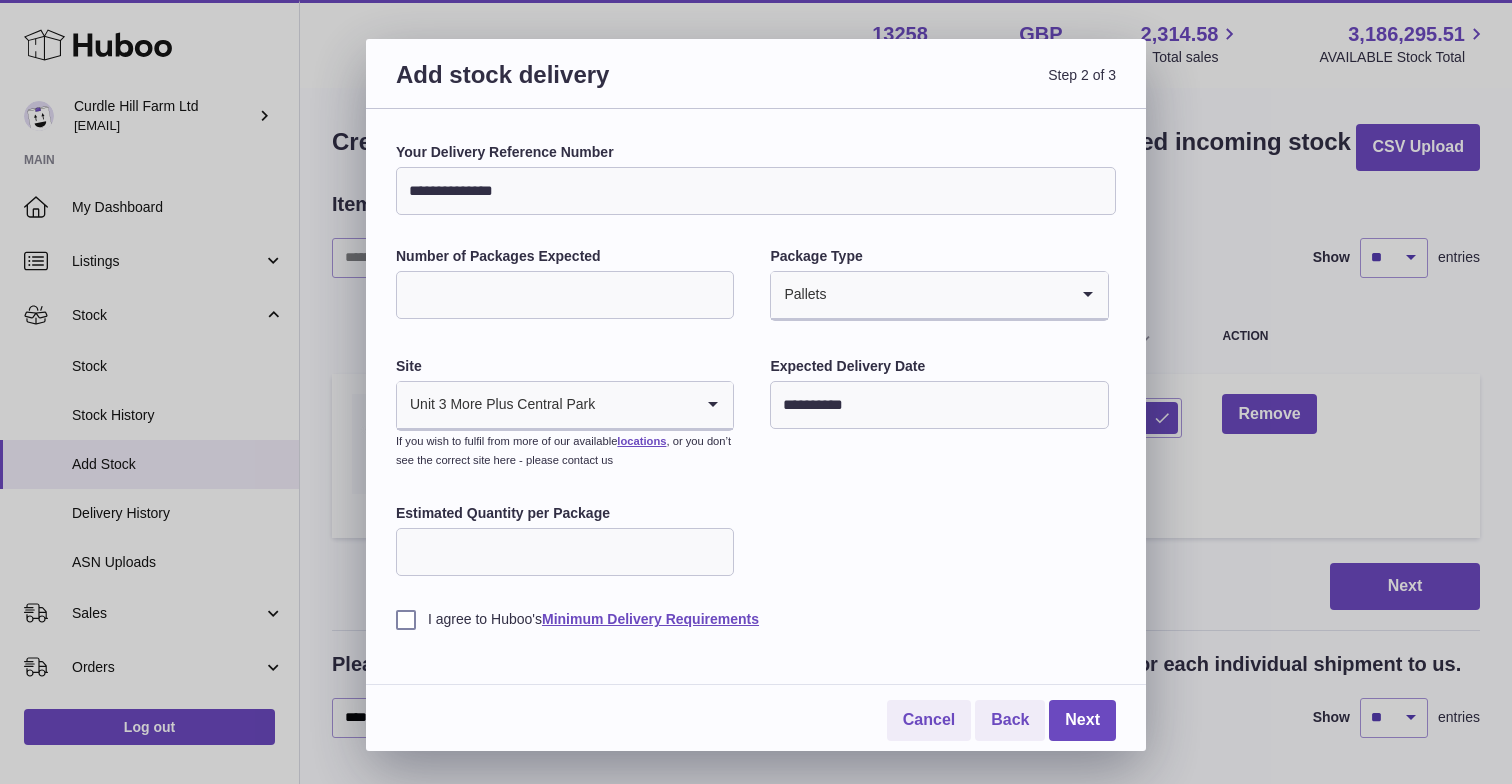 type on "**********" 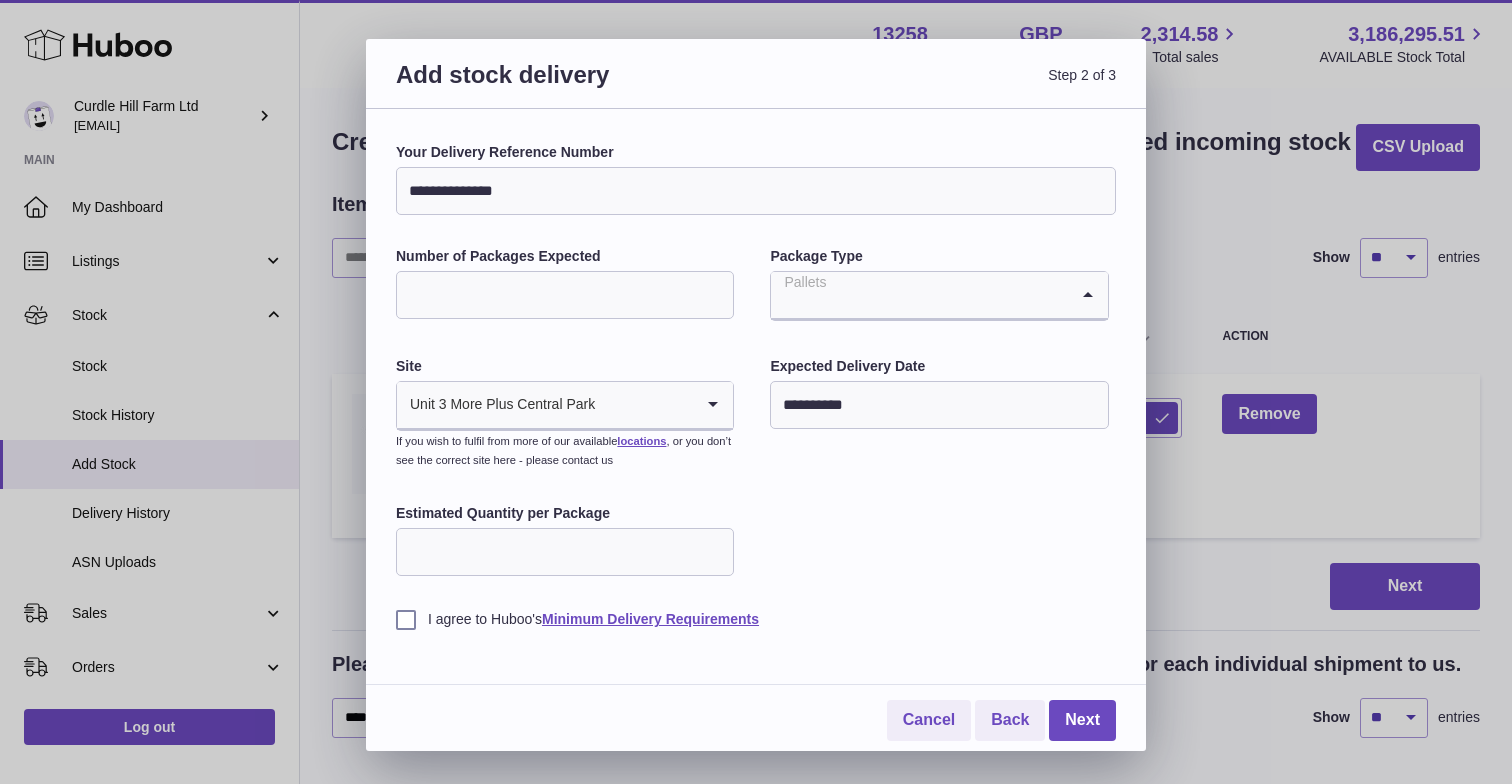 click at bounding box center [919, 295] 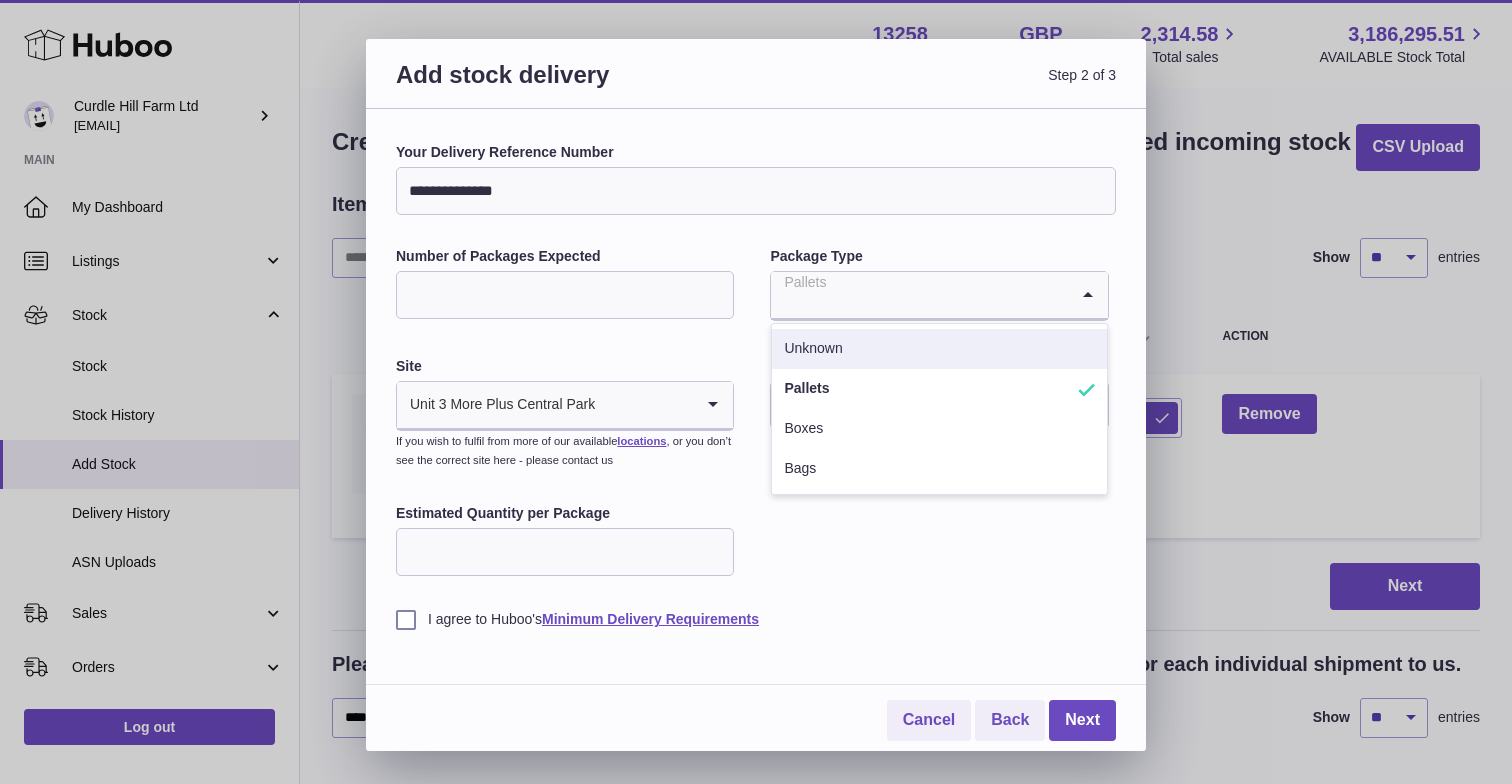 click on "Unknown" at bounding box center [939, 349] 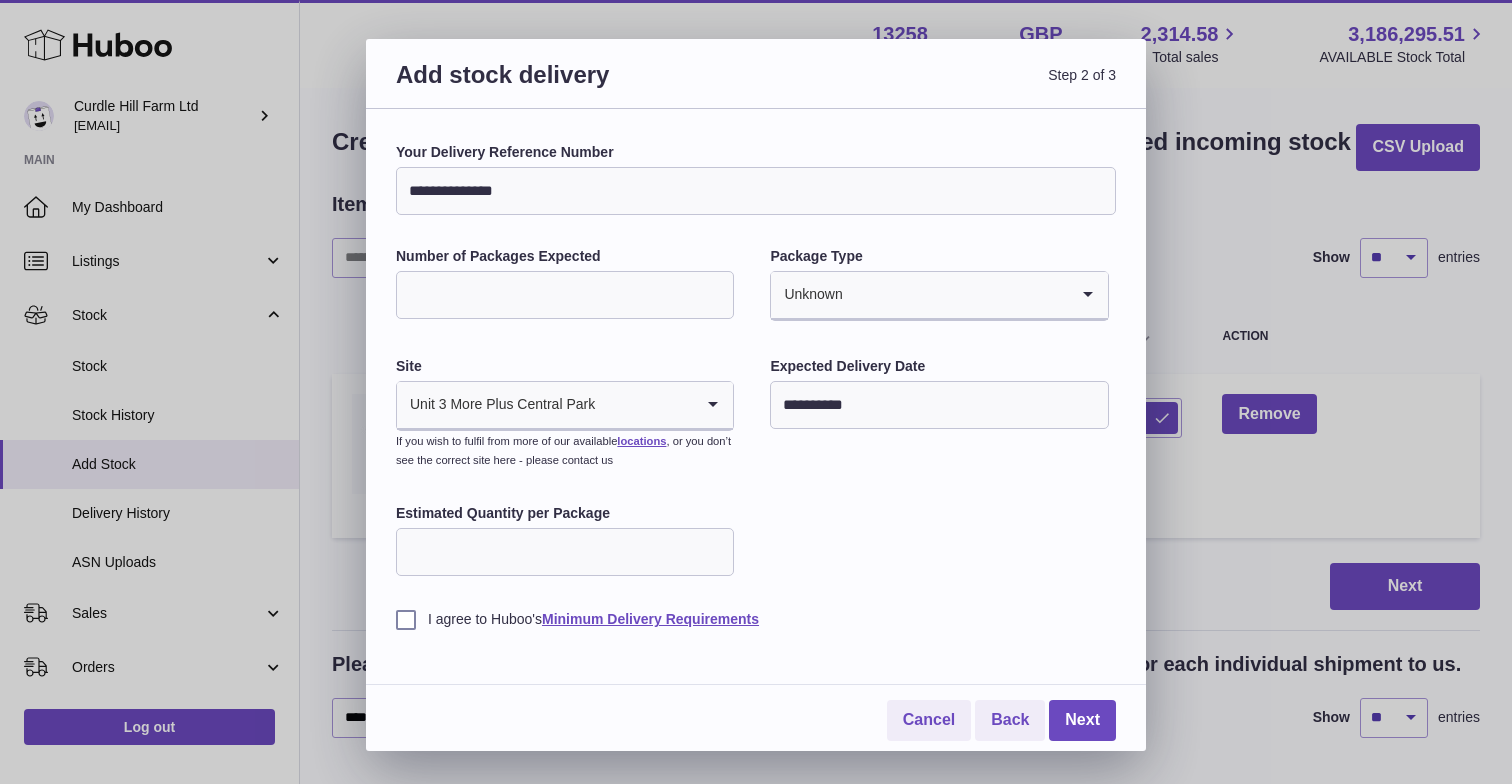 click on "**********" at bounding box center [756, 386] 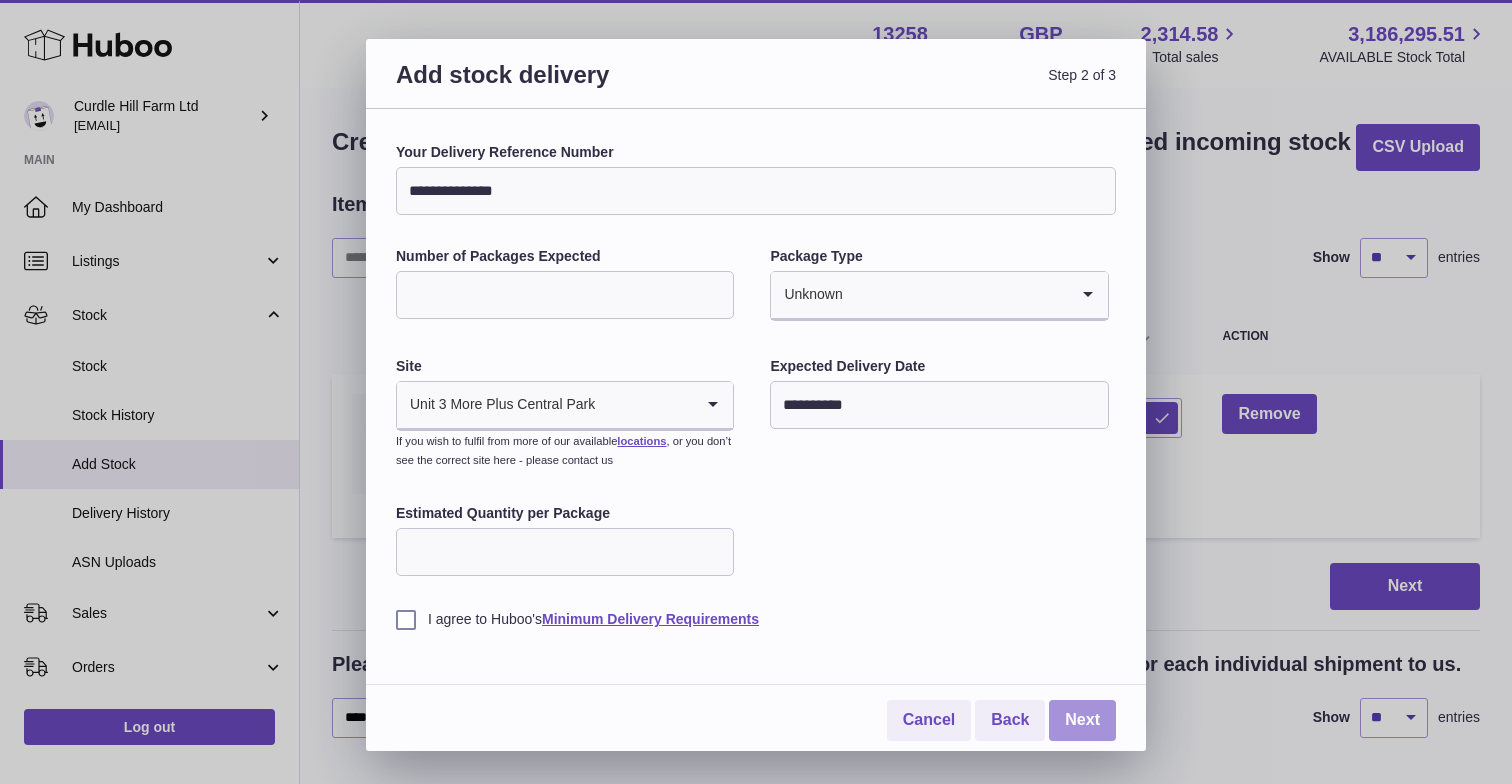 click on "Next" at bounding box center [1082, 720] 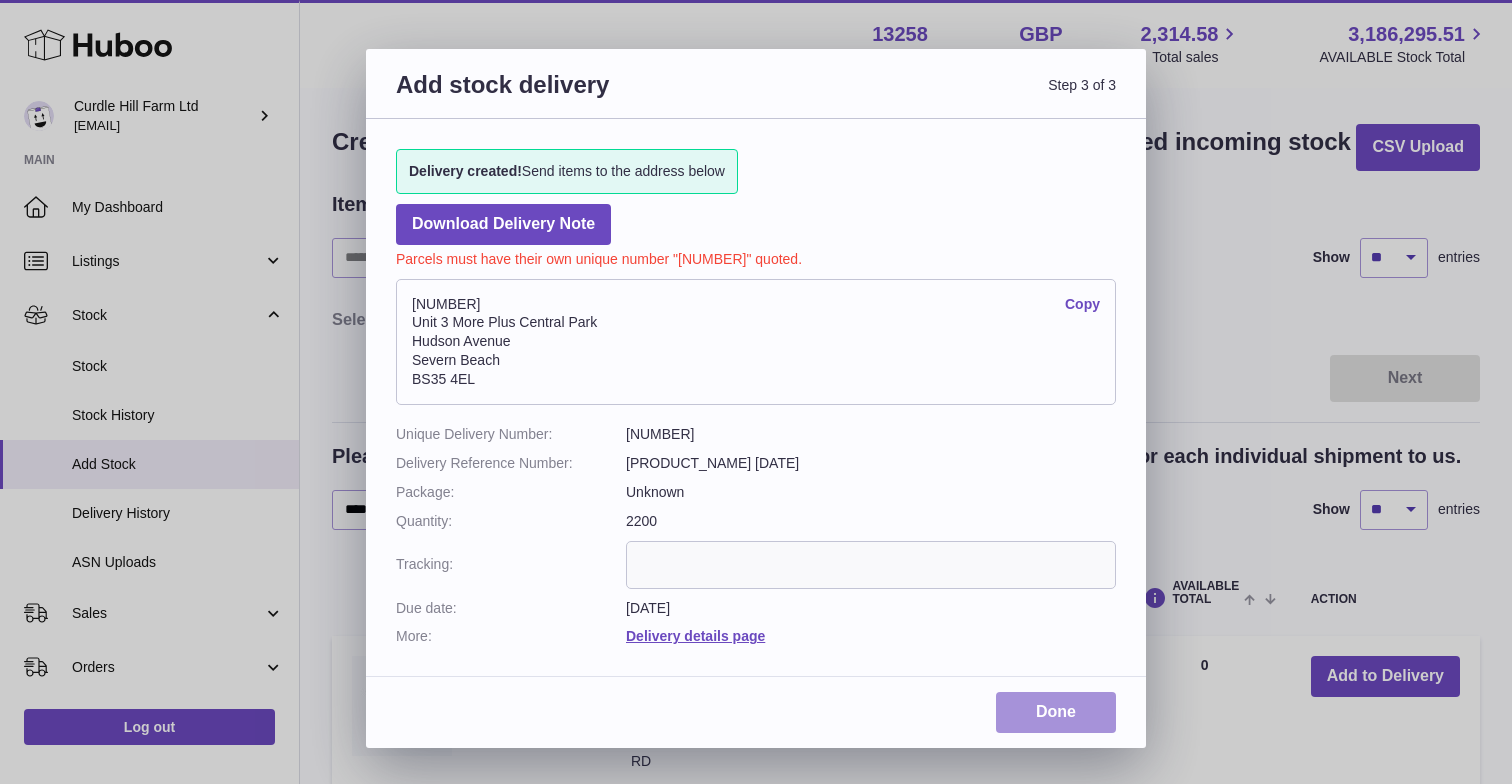 click on "Done" at bounding box center [1056, 712] 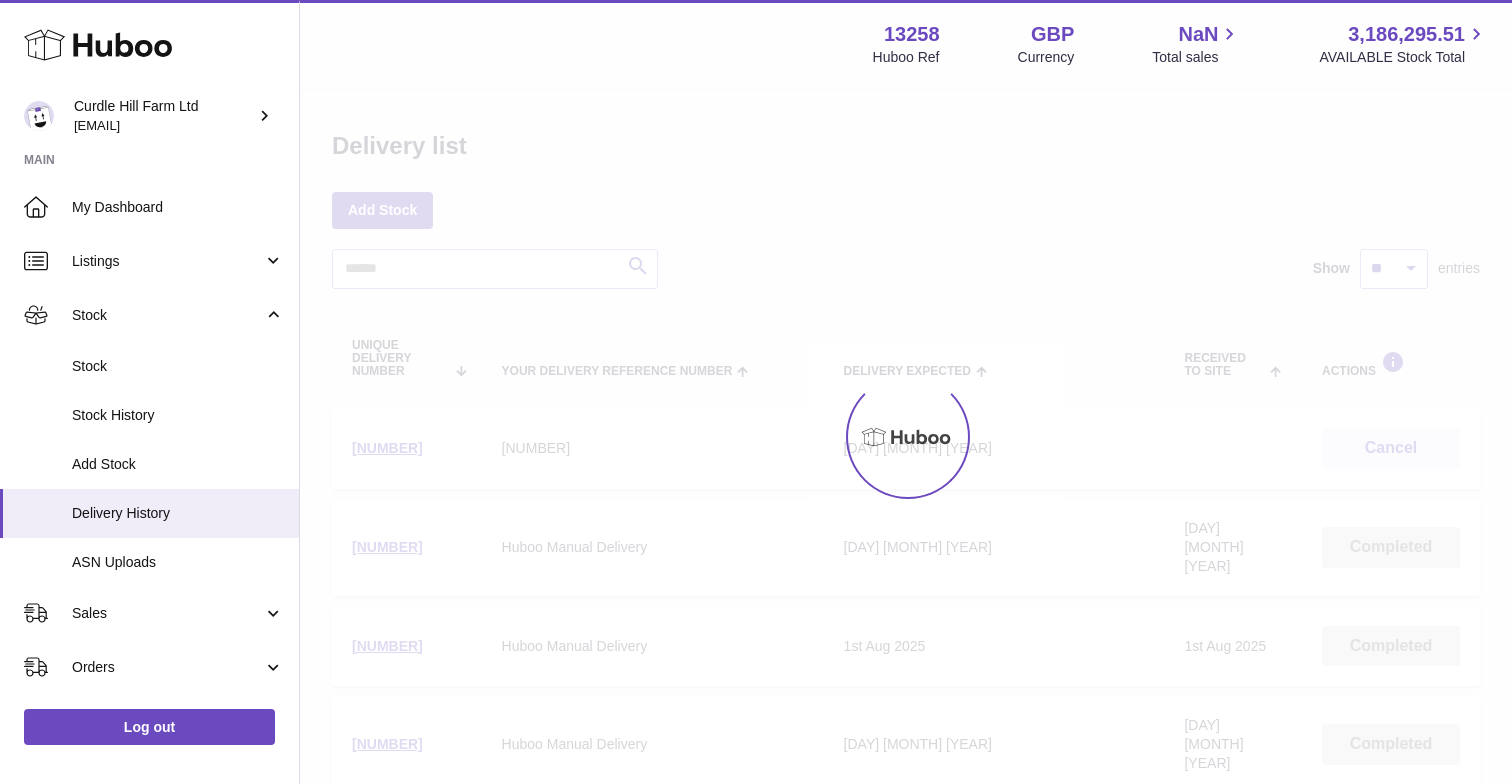 scroll, scrollTop: 0, scrollLeft: 0, axis: both 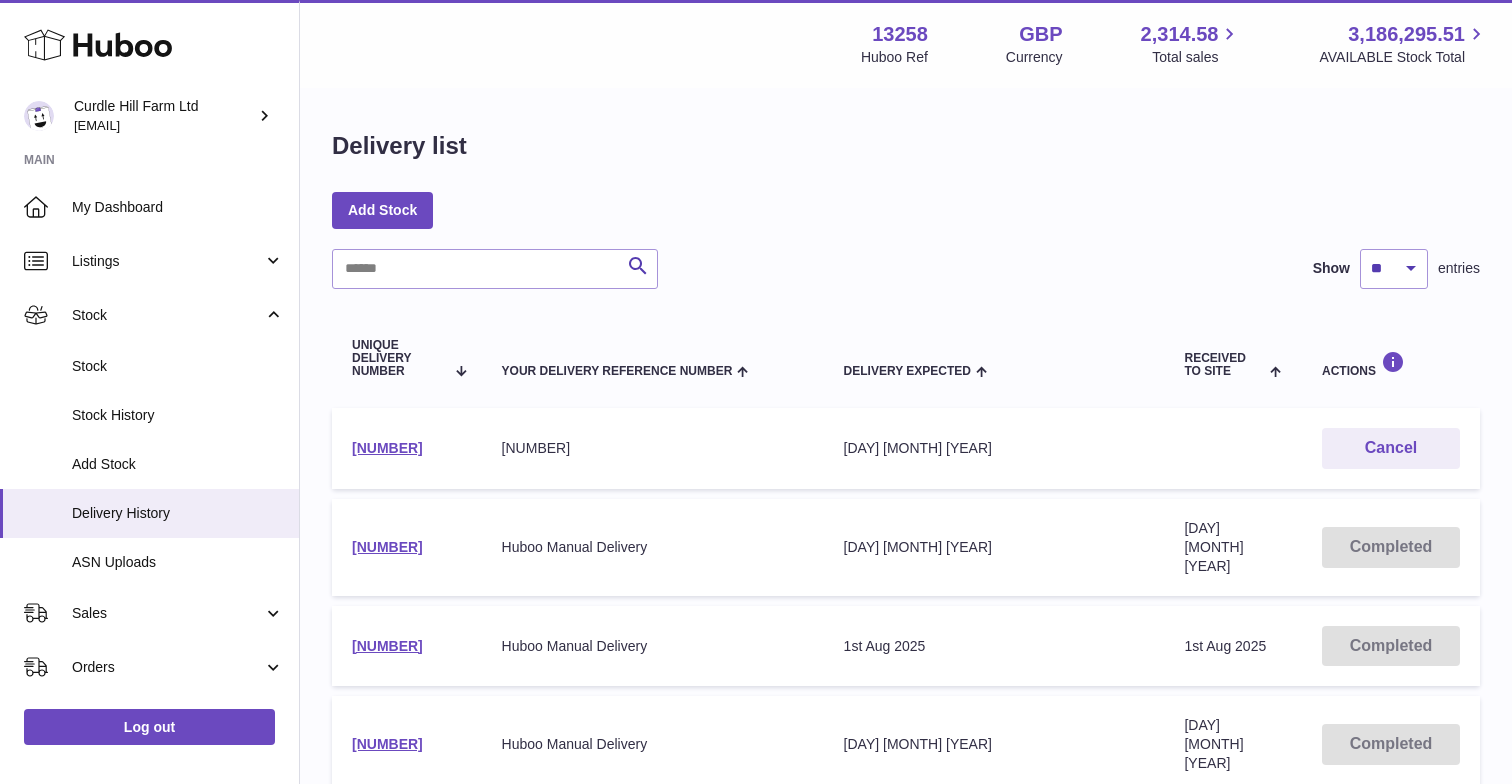 click on "Add Stock" at bounding box center (906, 210) 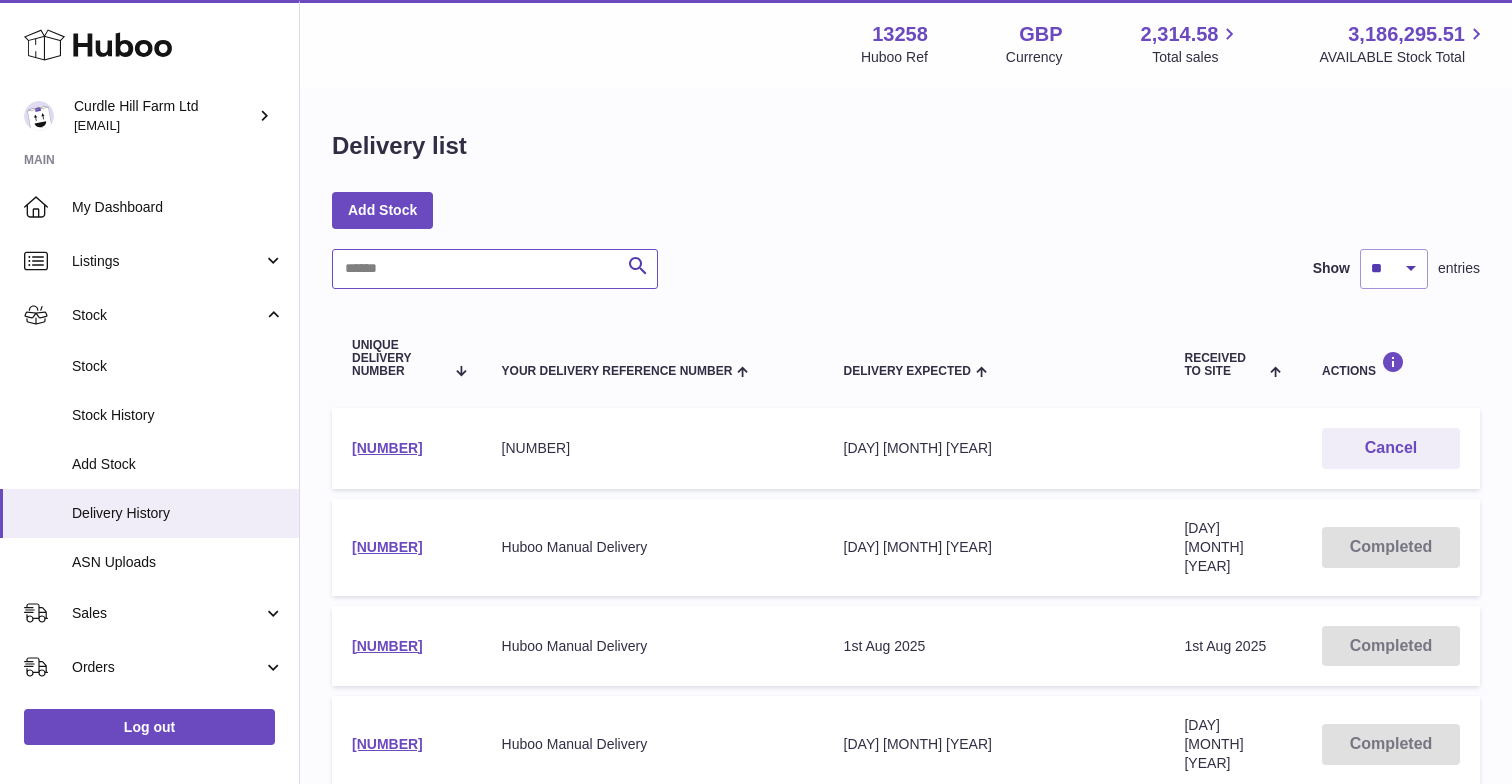 click at bounding box center [495, 269] 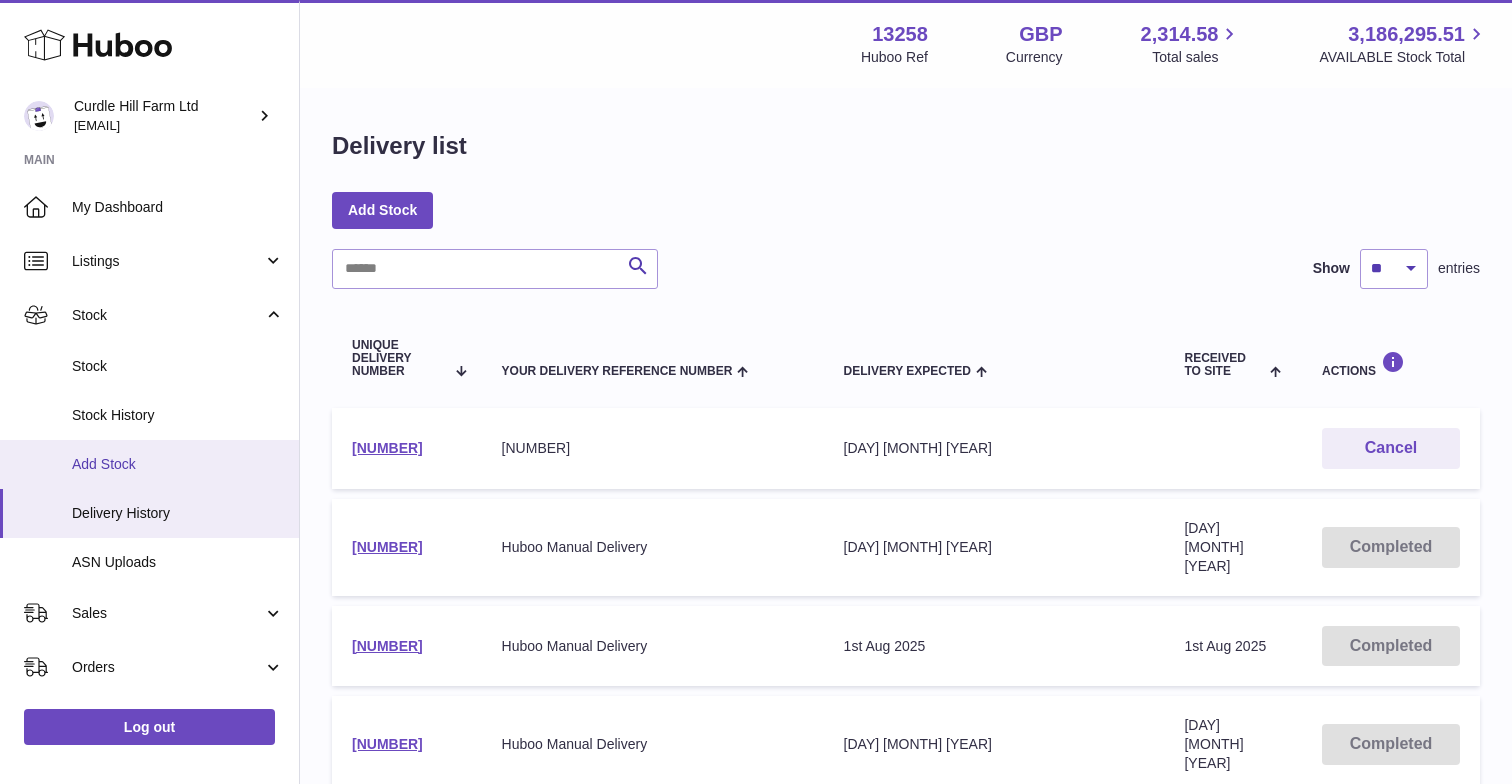 click on "Add Stock" at bounding box center (149, 464) 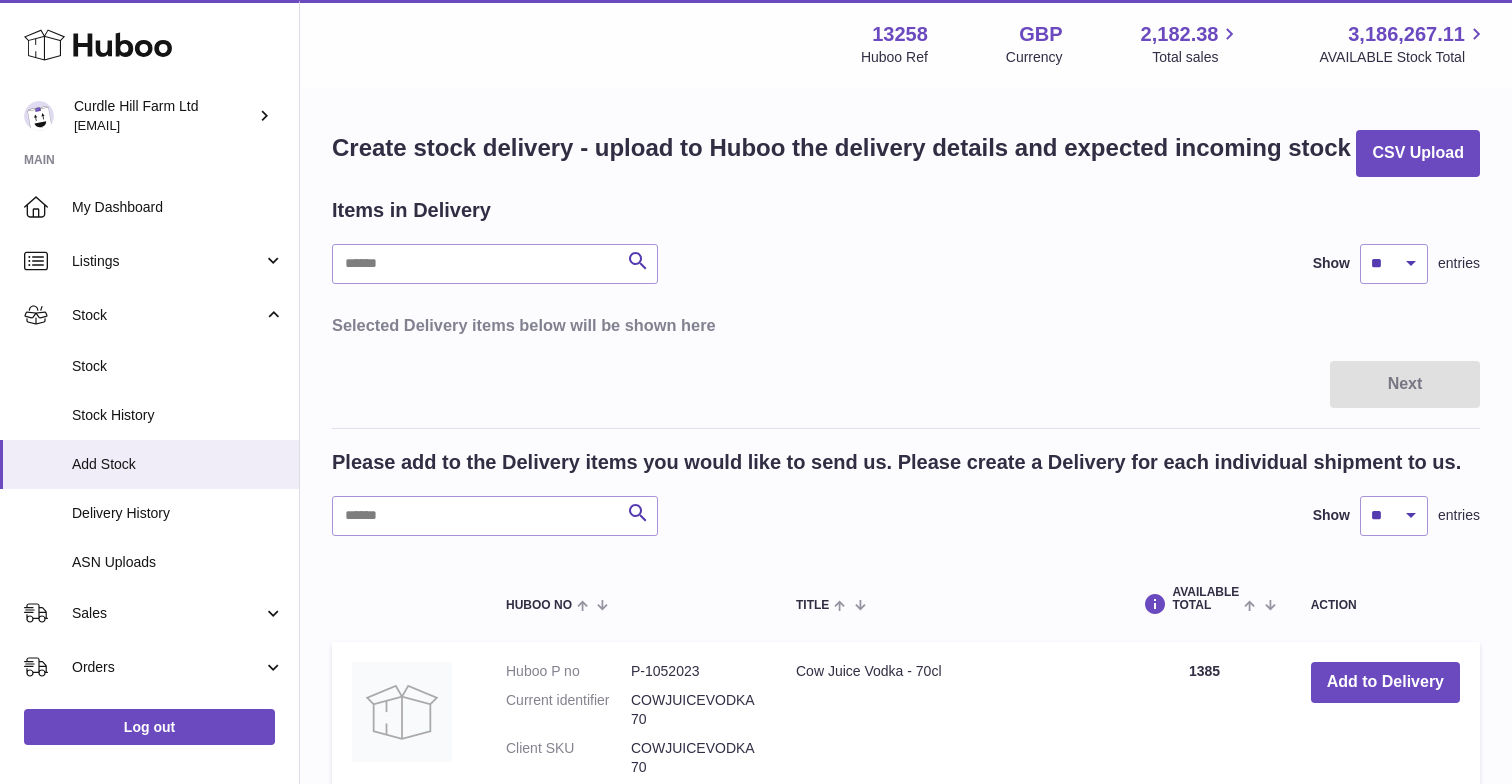 scroll, scrollTop: 0, scrollLeft: 0, axis: both 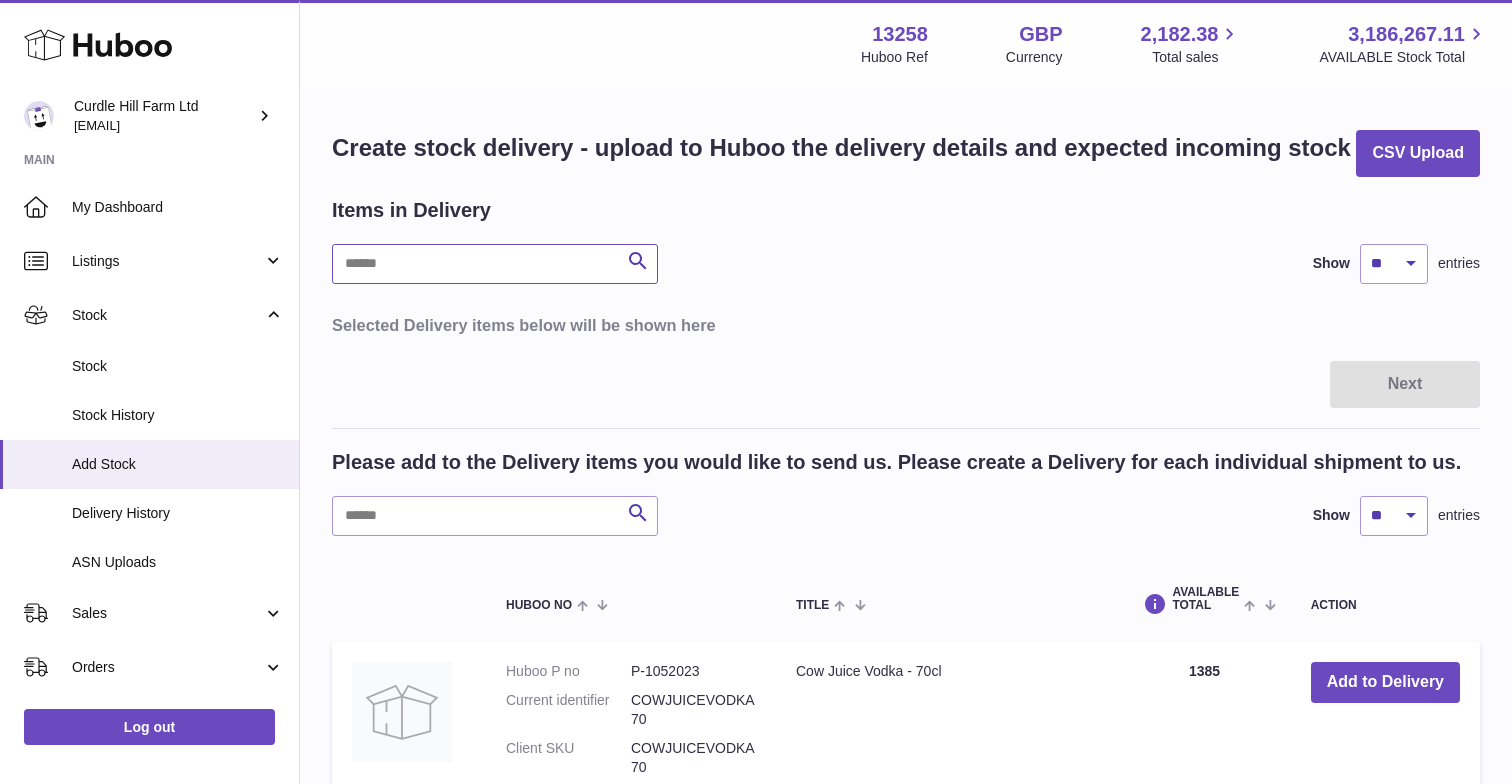 click at bounding box center [495, 264] 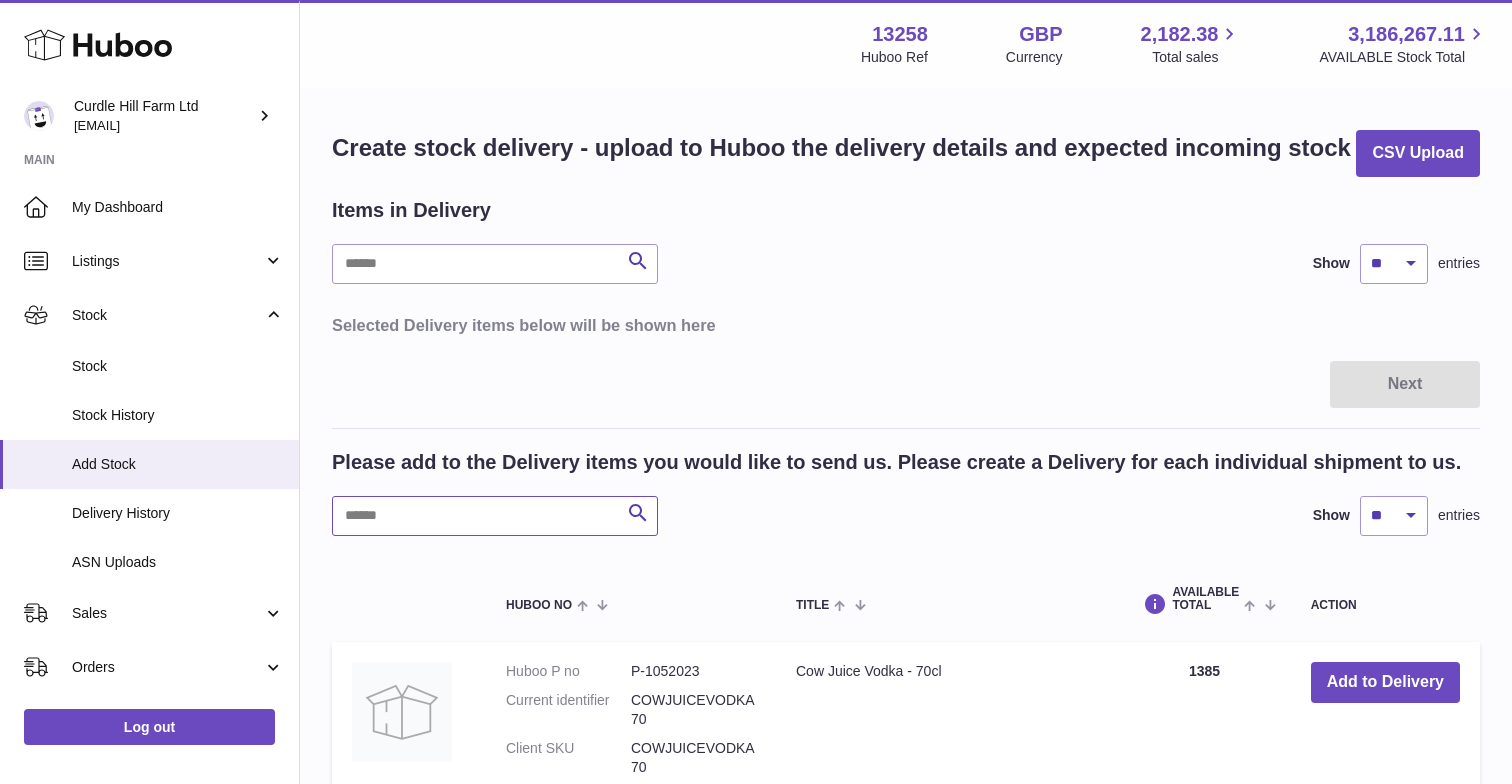 click at bounding box center [495, 516] 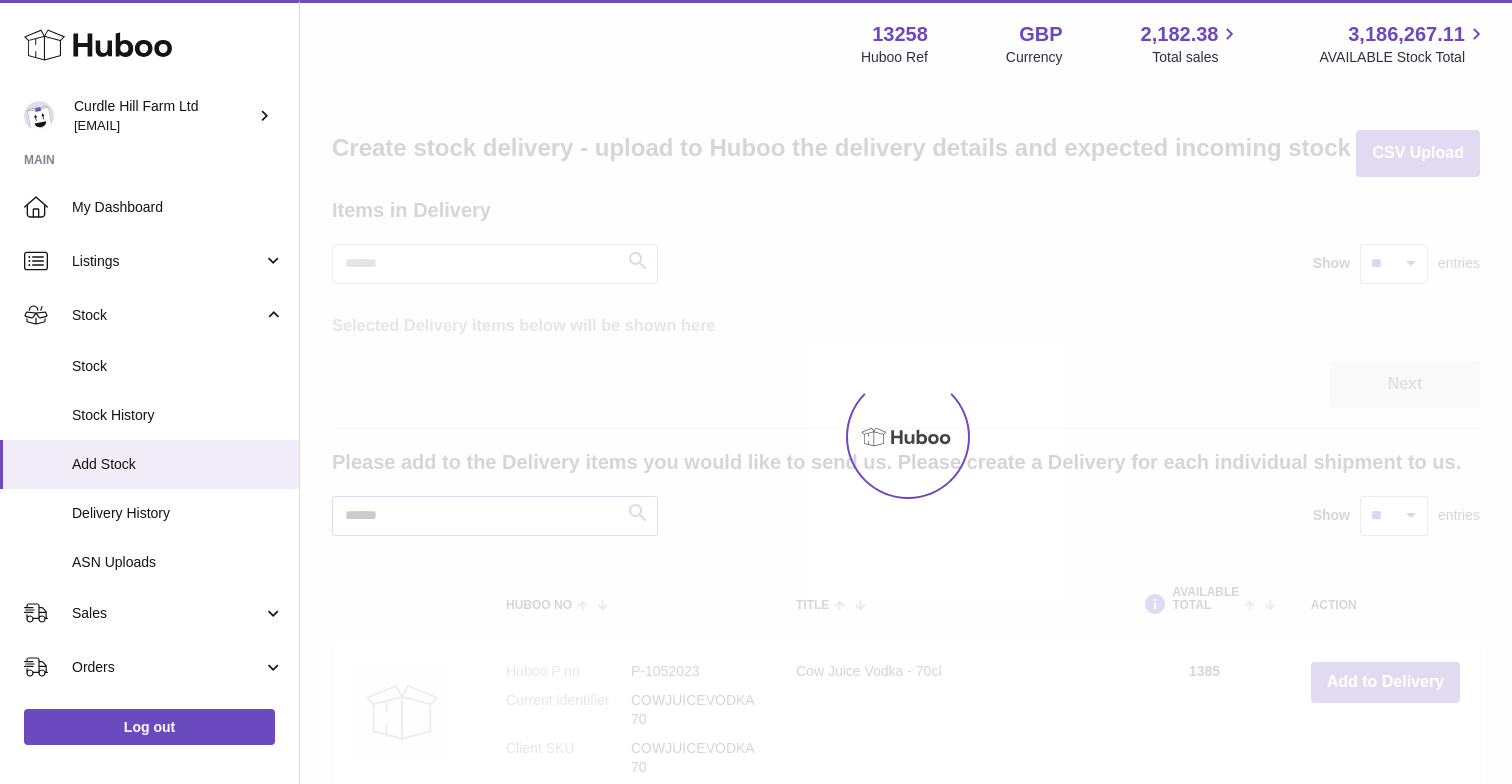 type on "******" 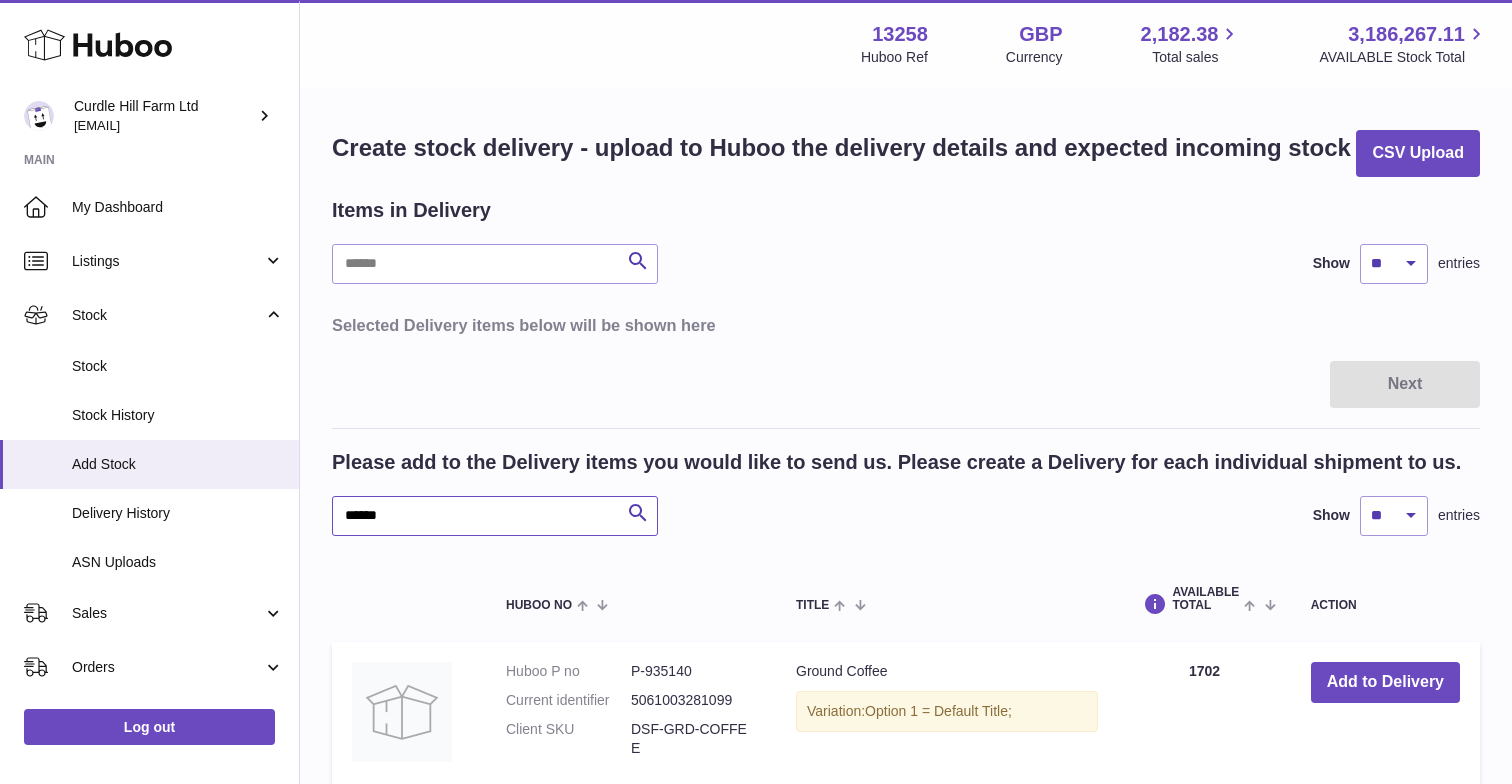scroll, scrollTop: 130, scrollLeft: 0, axis: vertical 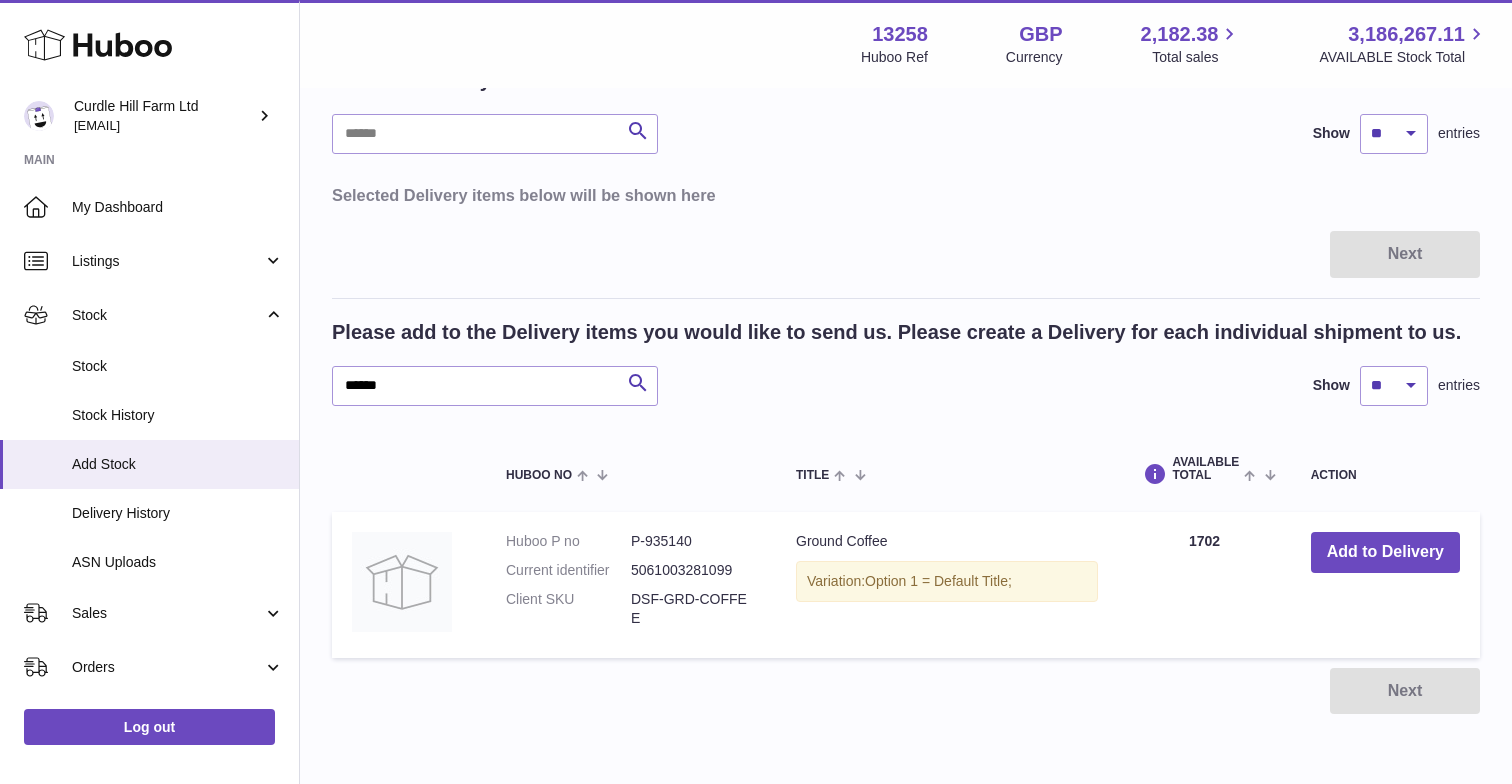 click on "Huboo no       Title       AVAILABLE Total
Action
Huboo P no   P-935140   Current identifier   5061003281099   Client SKU   DSF-GRD-COFFEE
Ground Coffee
Variation:
Option 1 = Default Title;
AVAILABLE Total 1702
Add to Delivery" at bounding box center (906, 547) 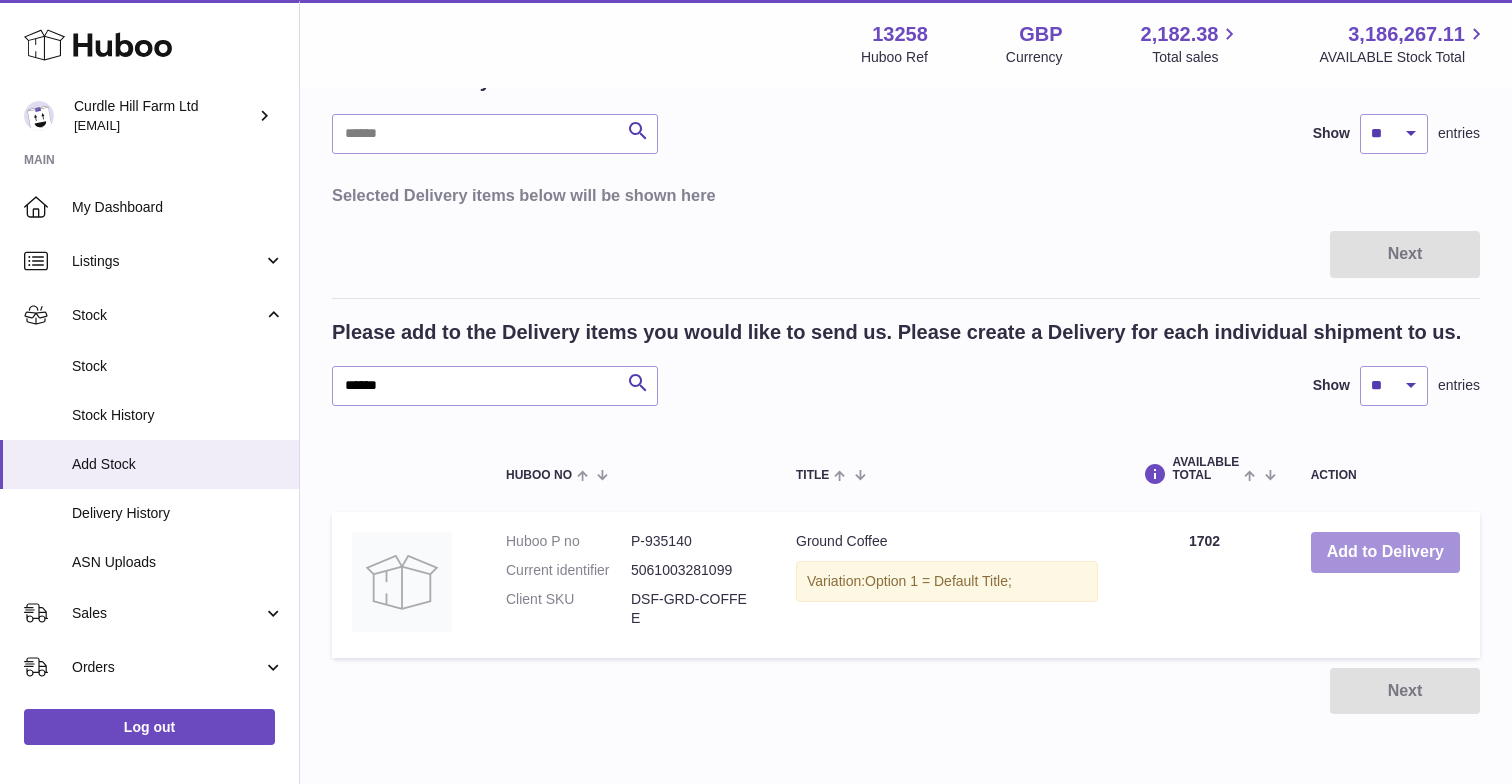 click on "Add to Delivery" at bounding box center [1385, 552] 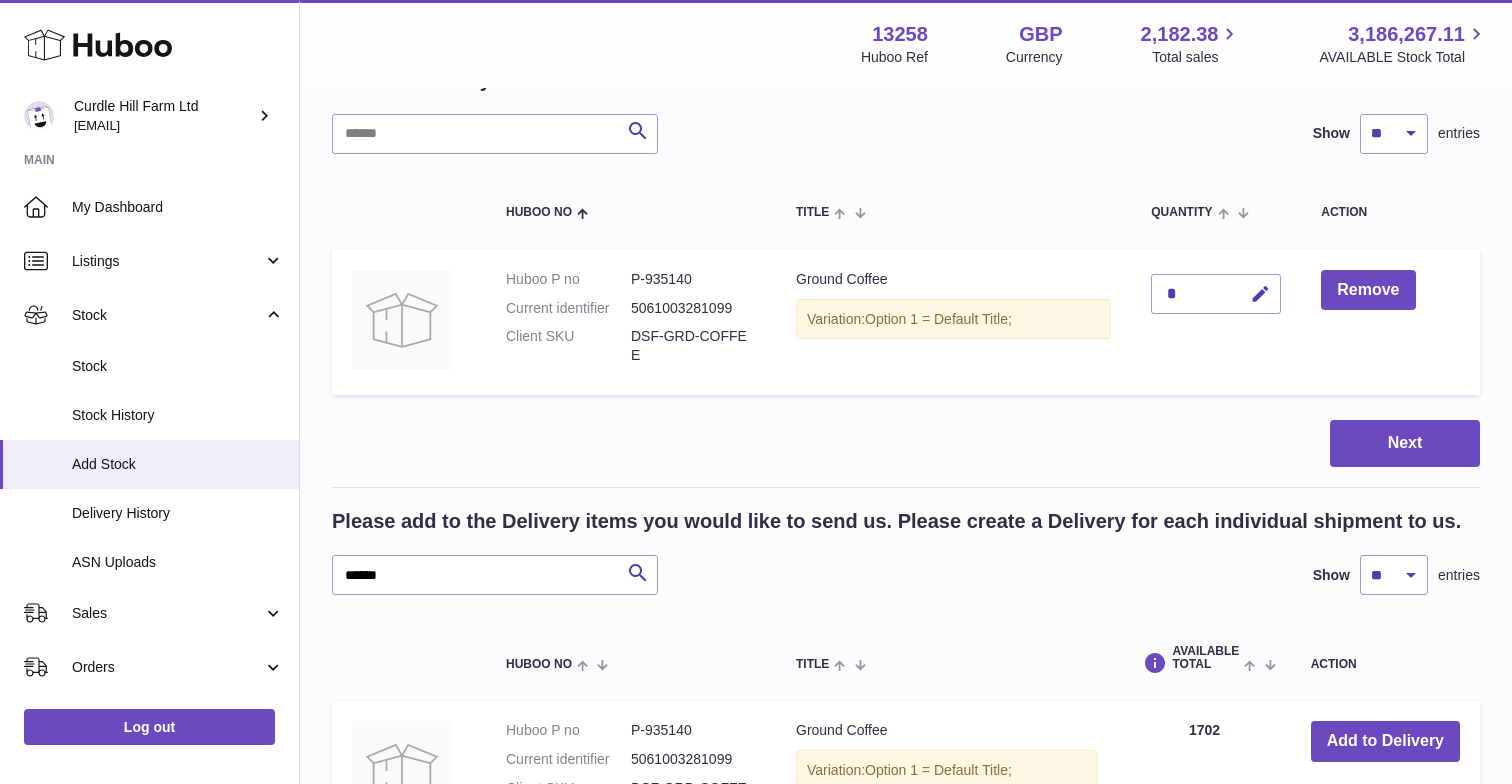 click on "*" at bounding box center (1216, 294) 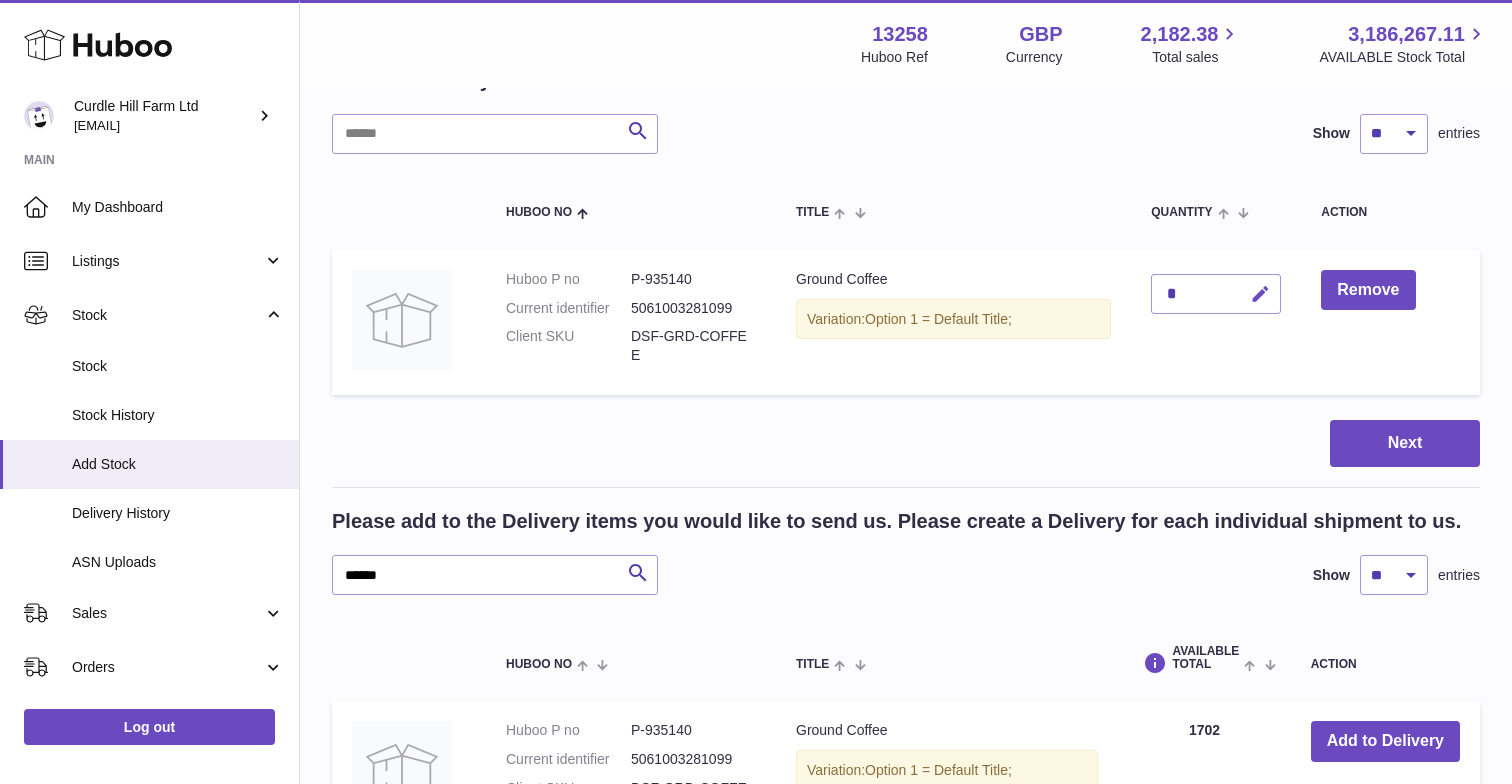 click at bounding box center [1260, 294] 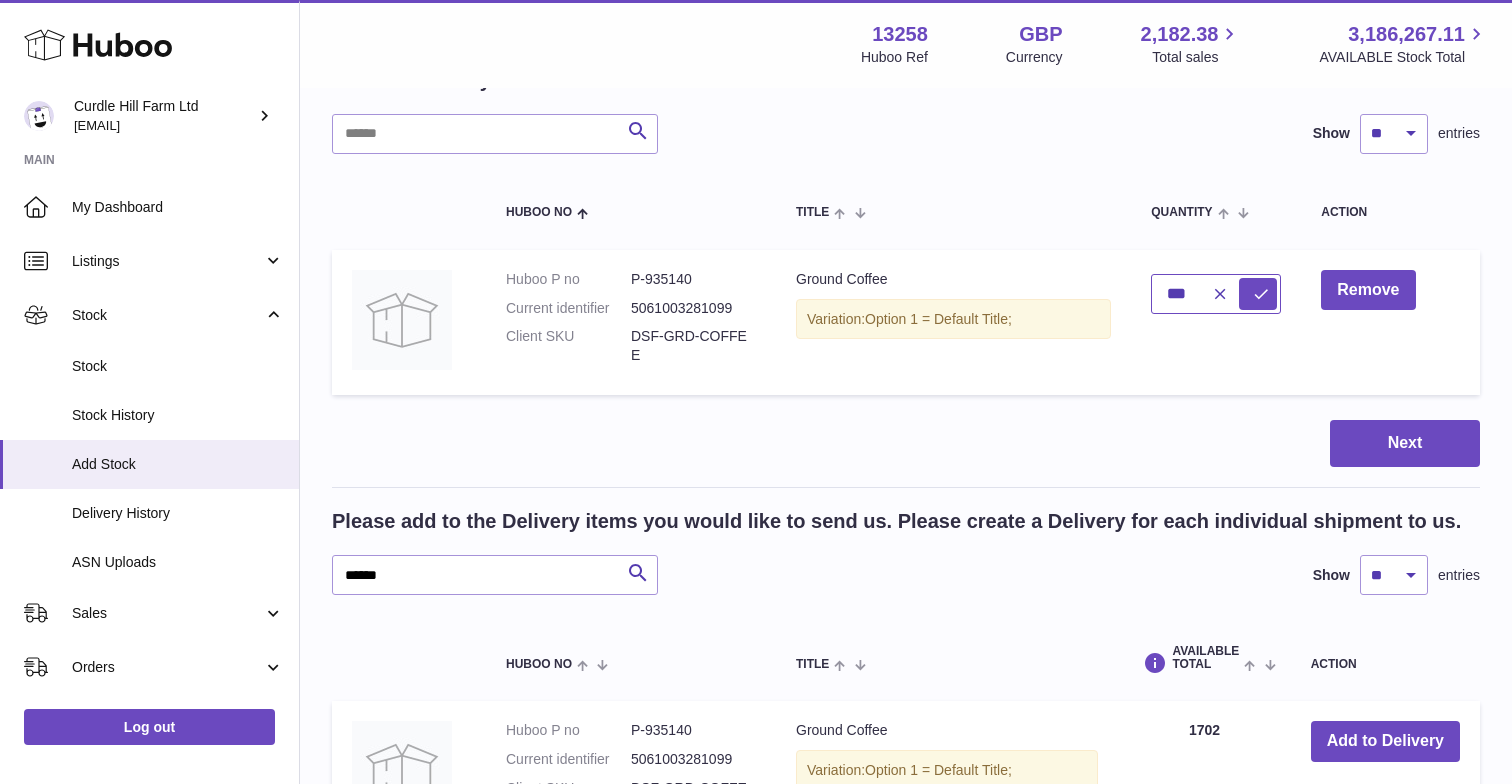 type on "***" 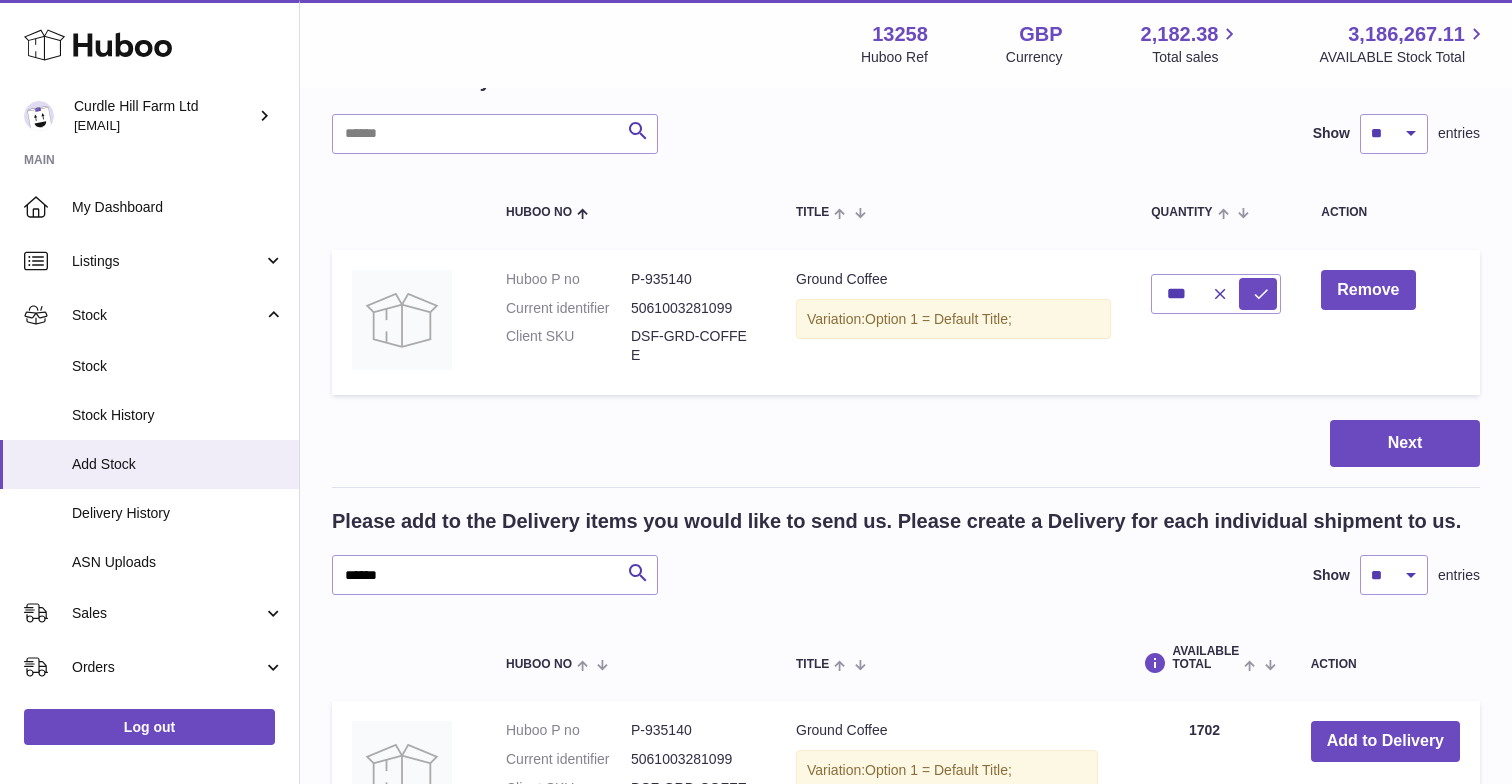 click on "Next" at bounding box center (906, 443) 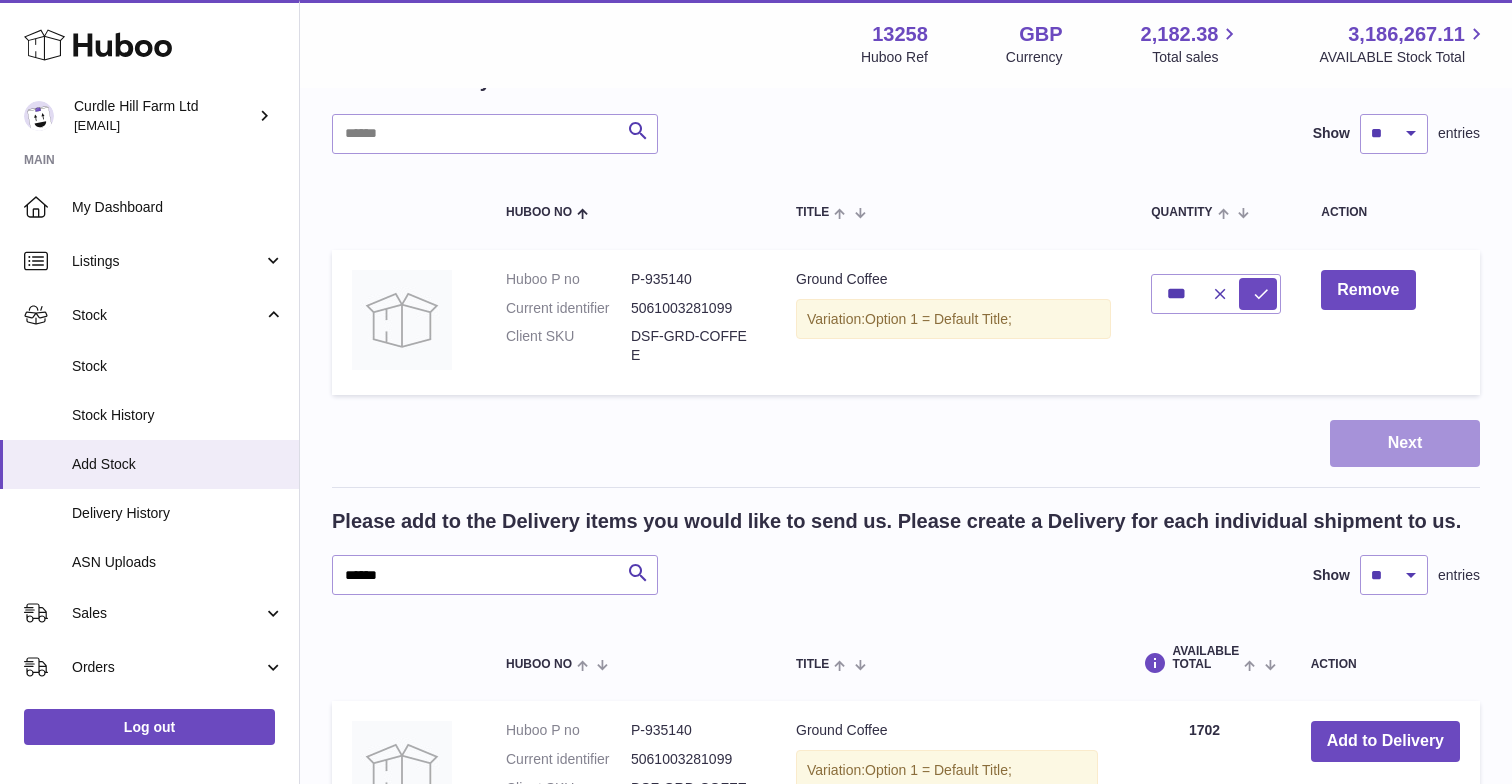 click on "Next" at bounding box center (1405, 443) 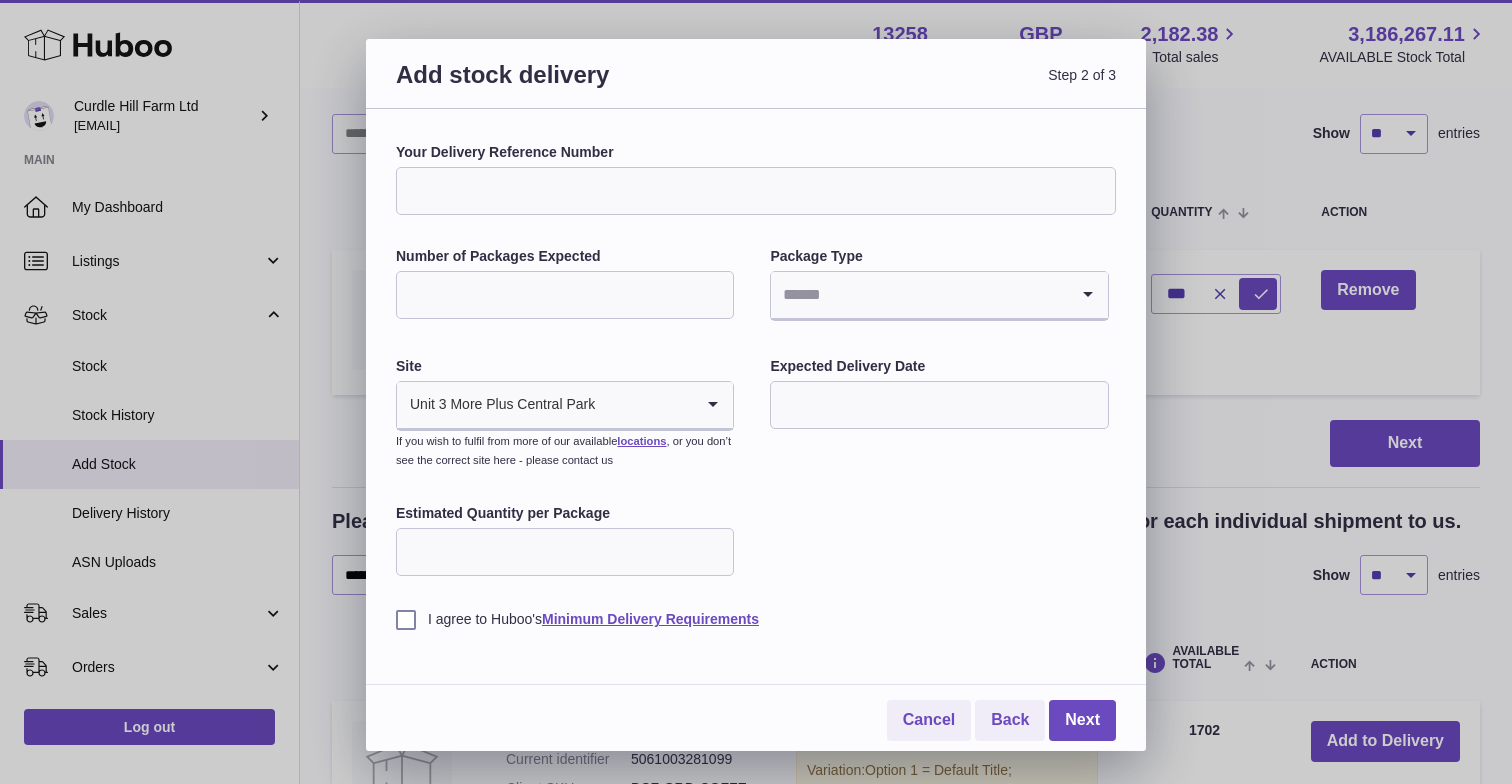 click on "Your Delivery Reference Number" at bounding box center (756, 191) 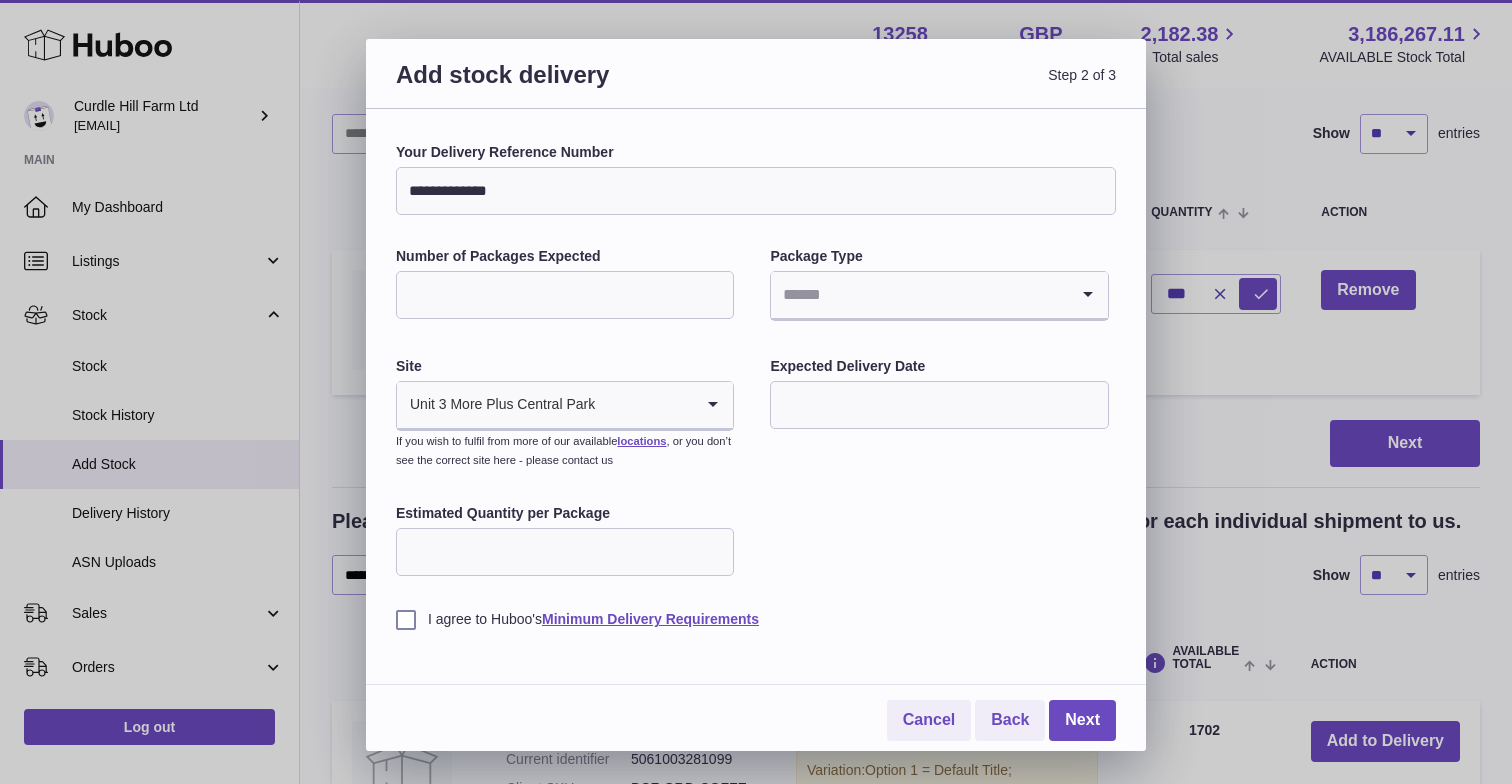 type on "**********" 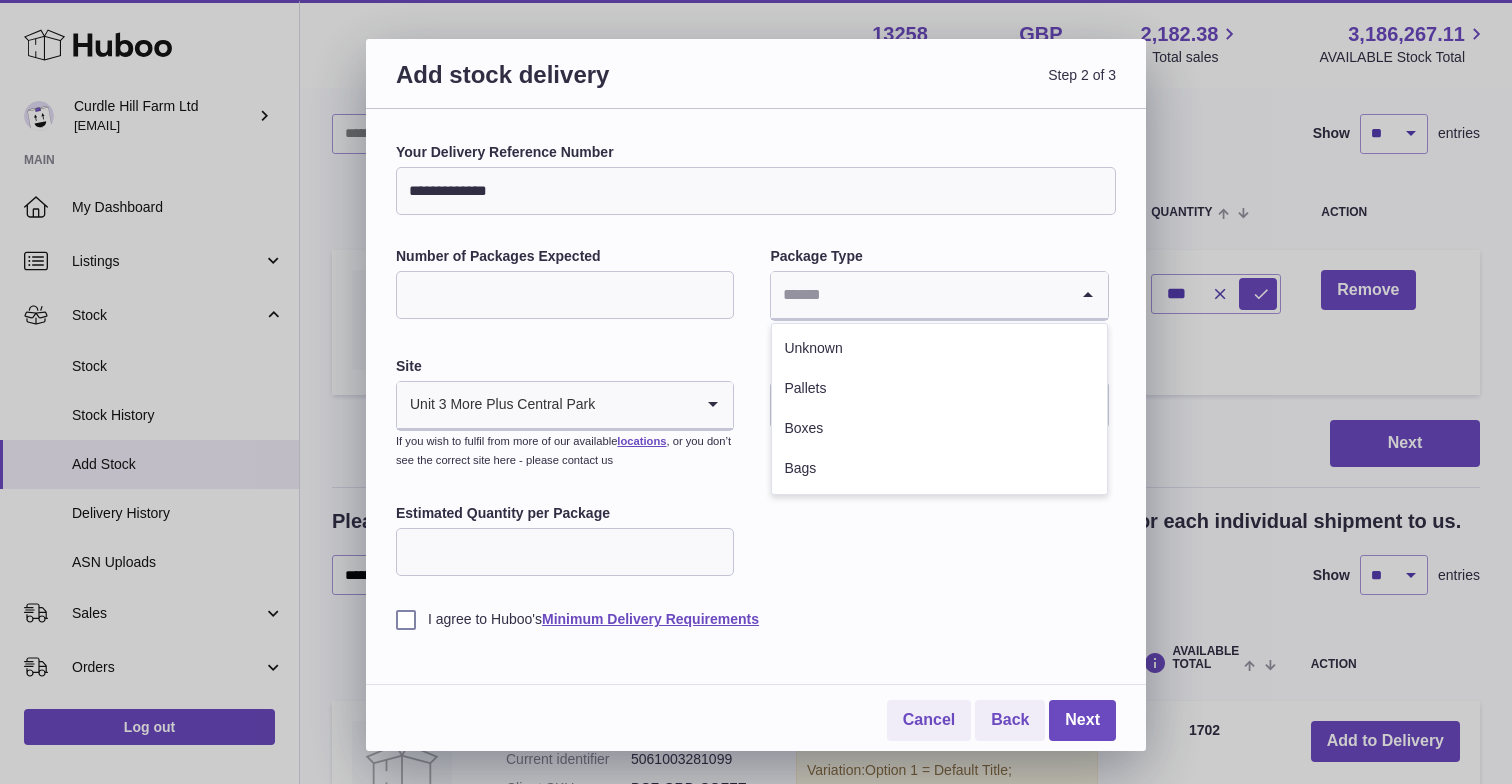 click at bounding box center (919, 295) 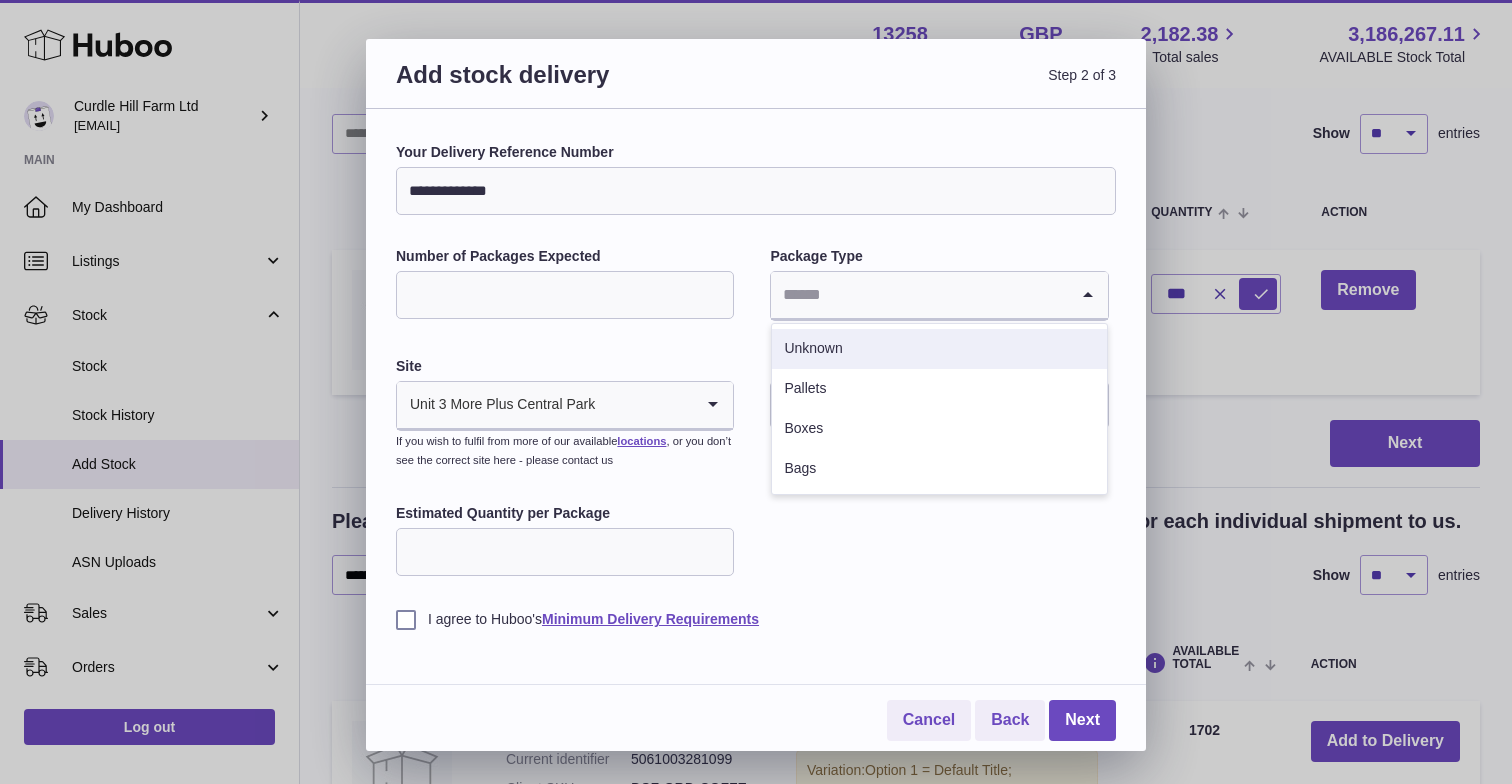 click on "Unknown" at bounding box center [939, 349] 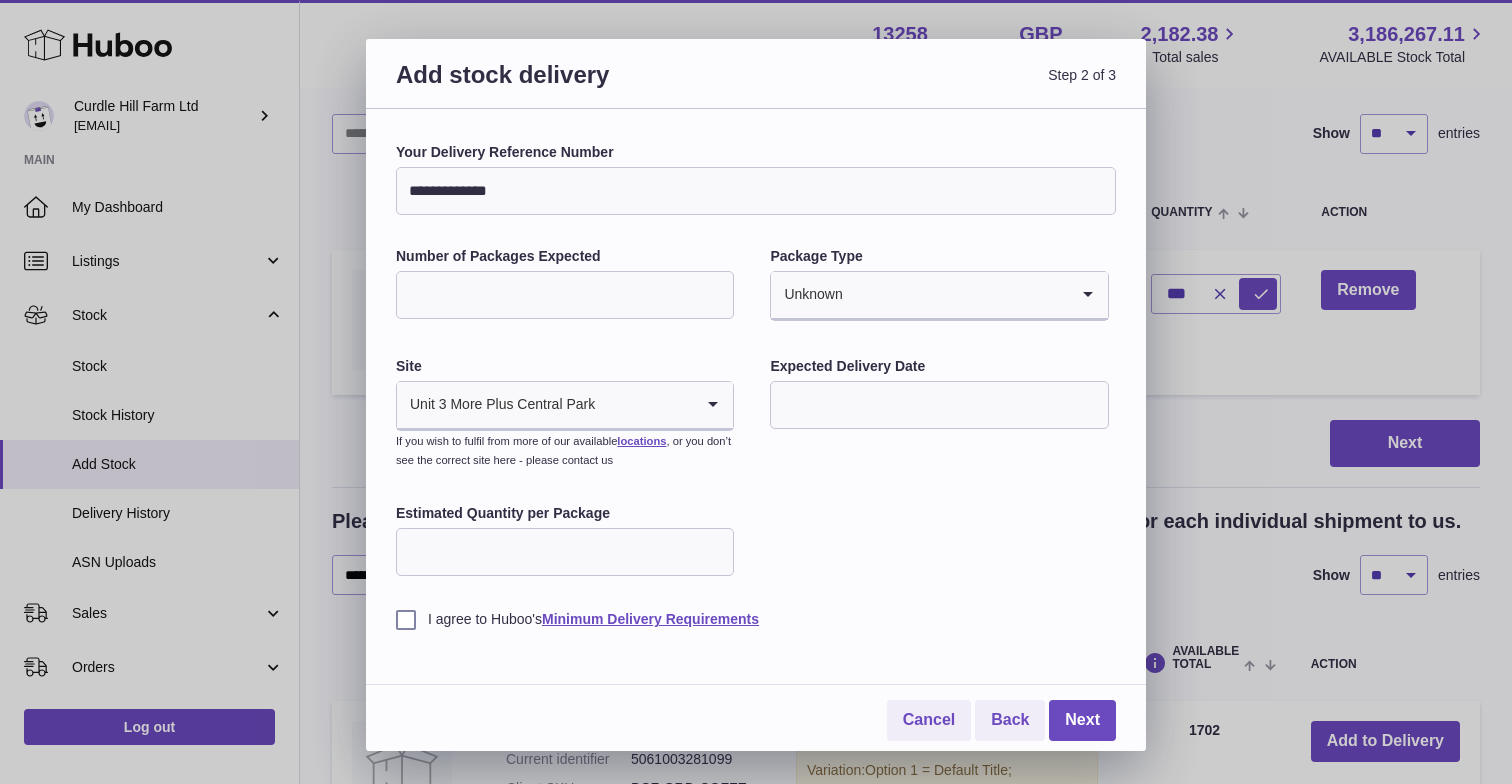 click on "Expected Delivery Date" at bounding box center [939, 395] 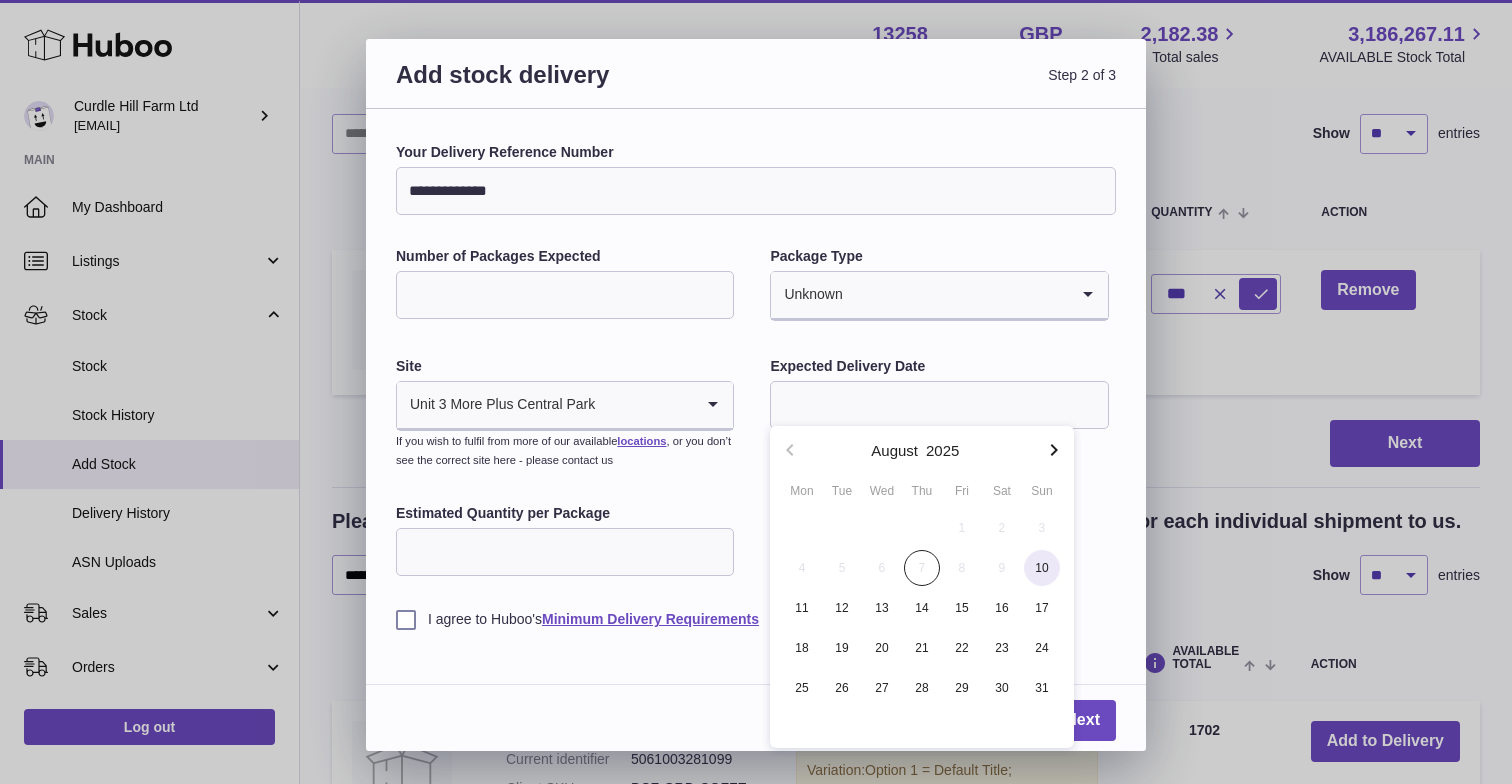 click on "10" at bounding box center (1042, 568) 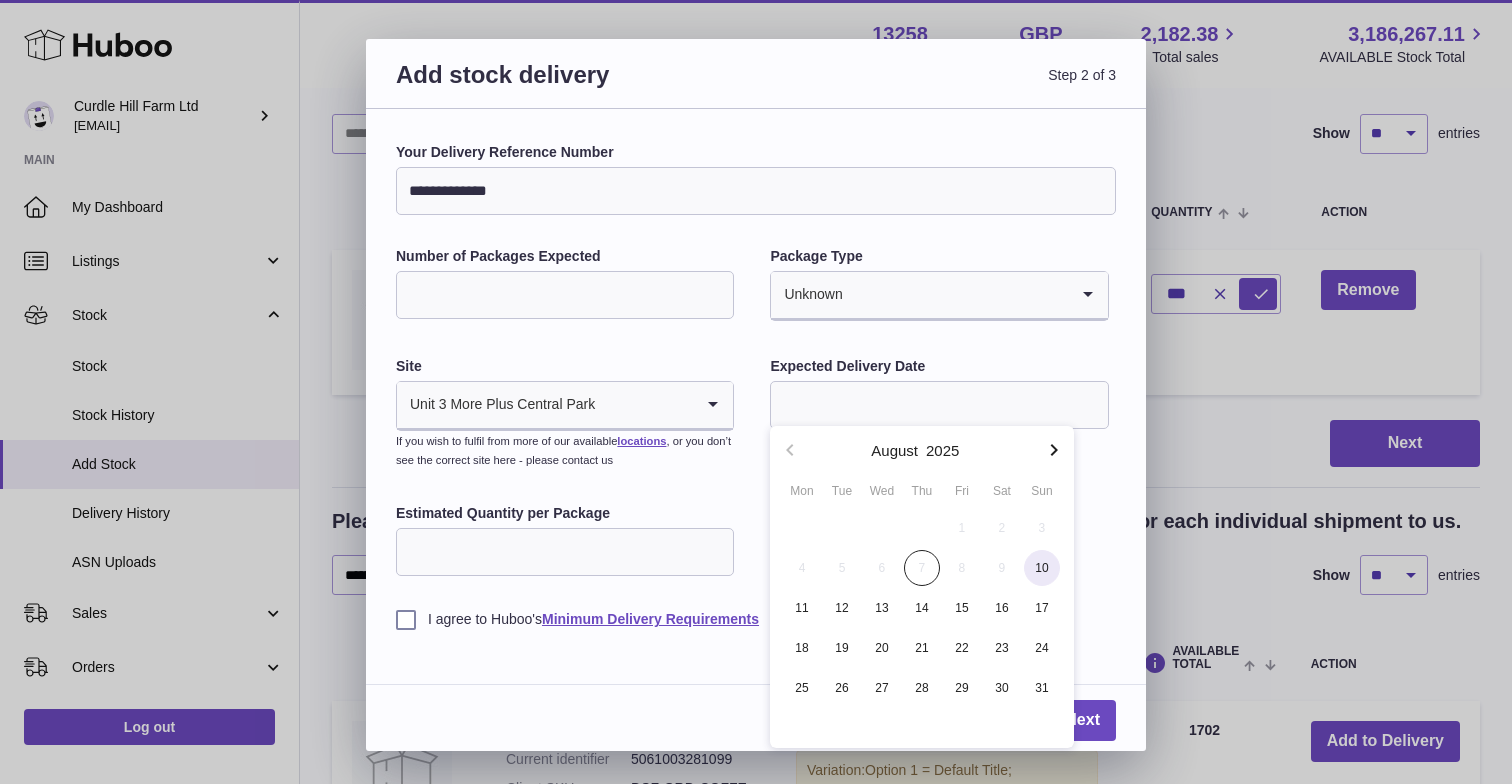 type on "**********" 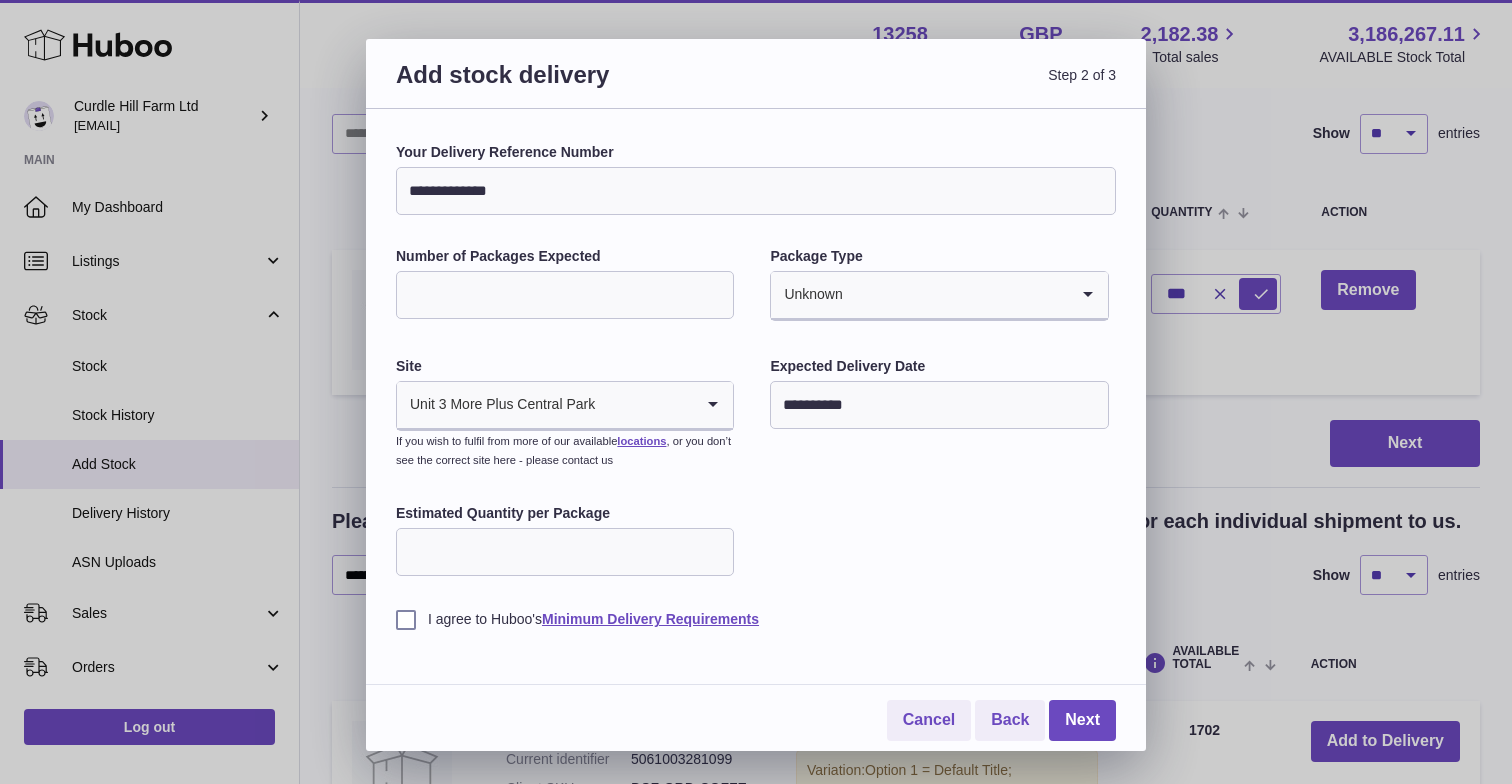 click on "Estimated Quantity per Package" at bounding box center (565, 552) 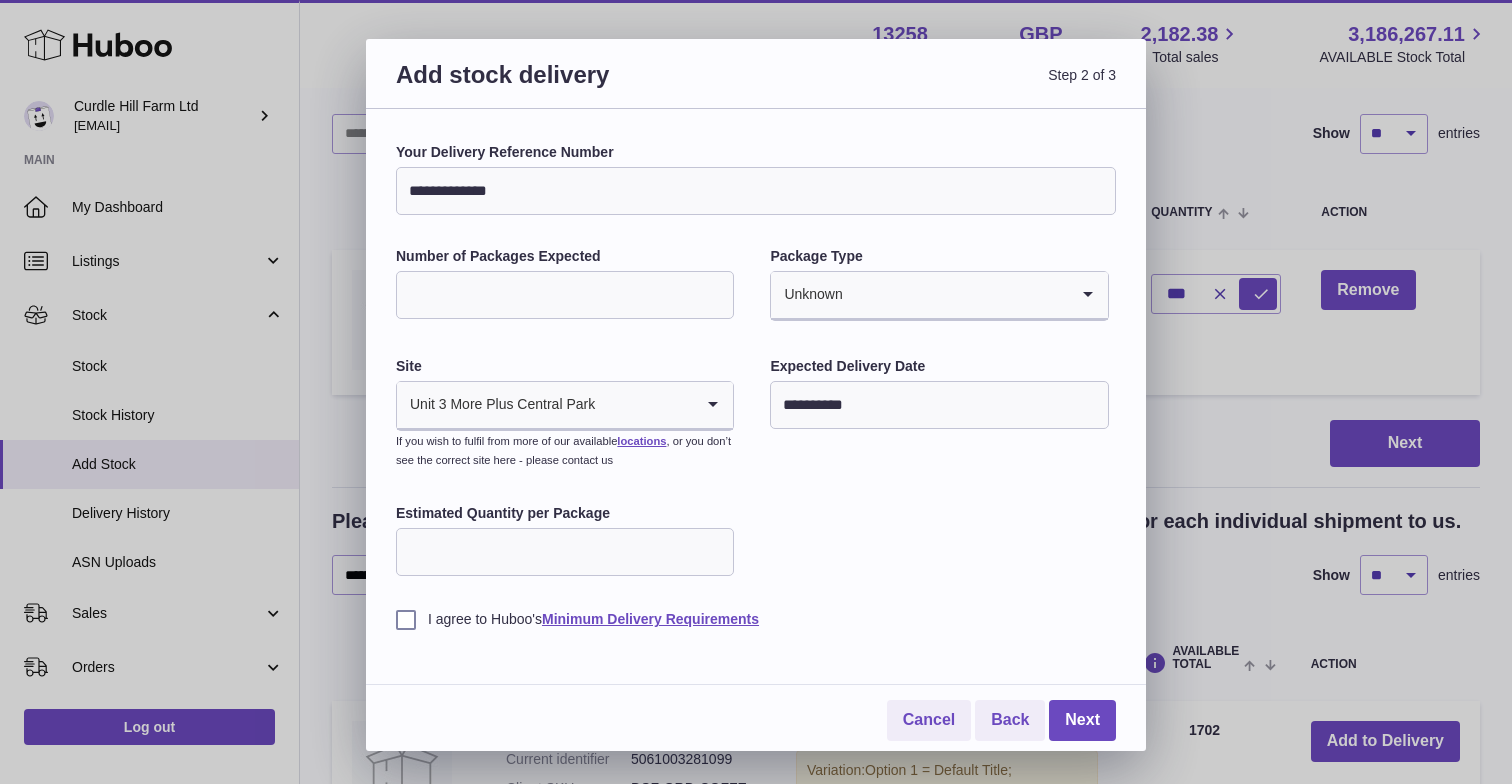 type on "***" 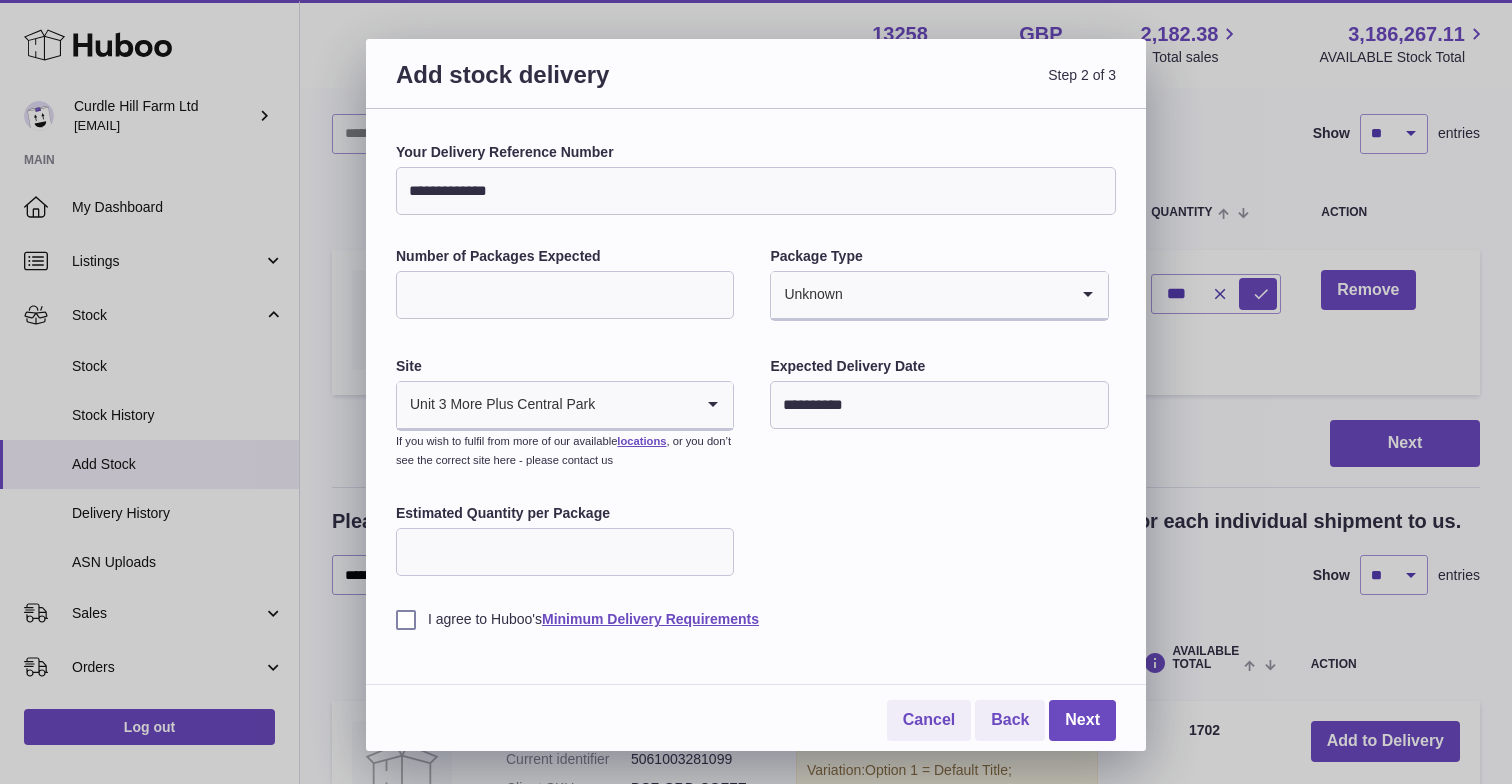 click on "**********" at bounding box center (756, 386) 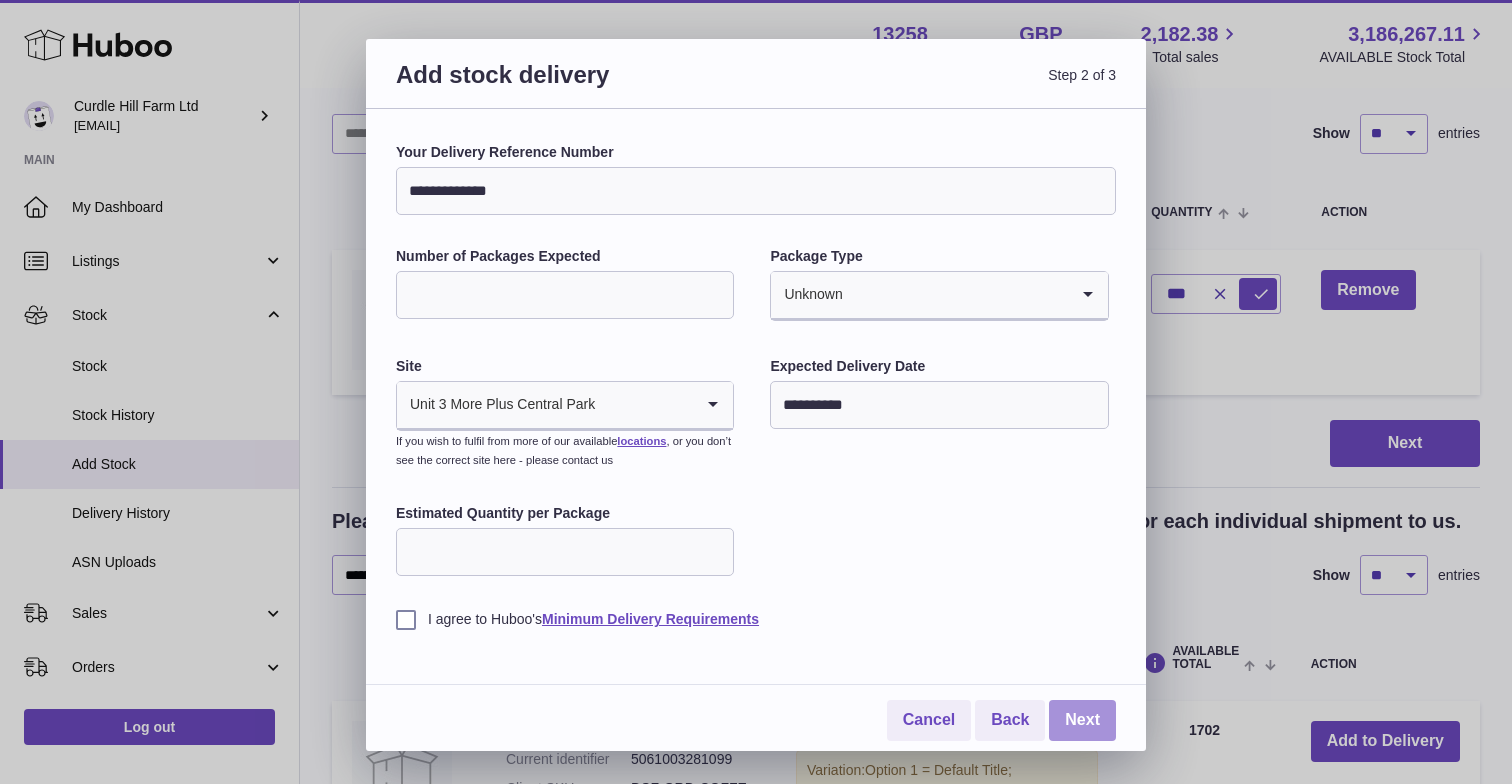 click on "Next" at bounding box center (1082, 720) 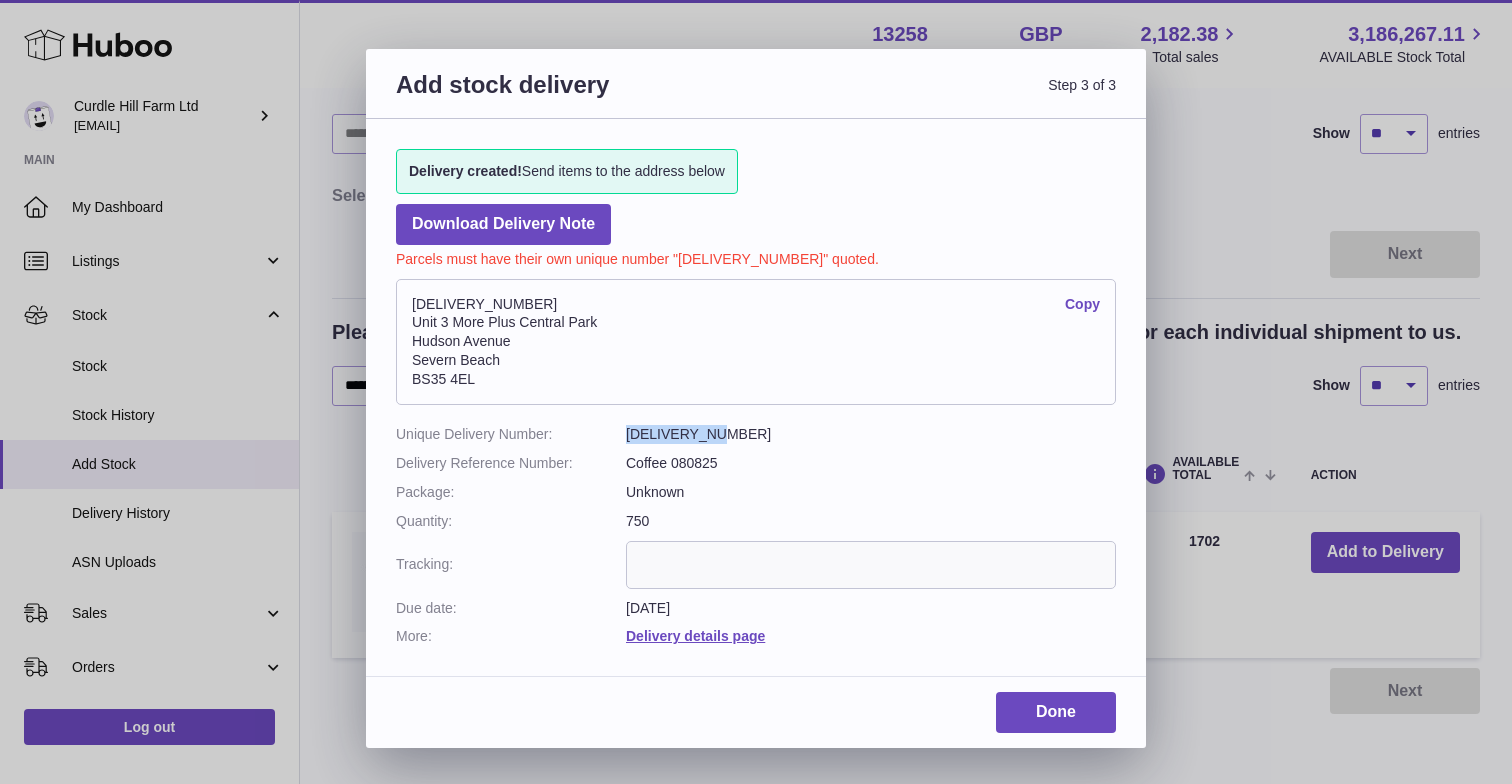 drag, startPoint x: 724, startPoint y: 426, endPoint x: 628, endPoint y: 425, distance: 96.00521 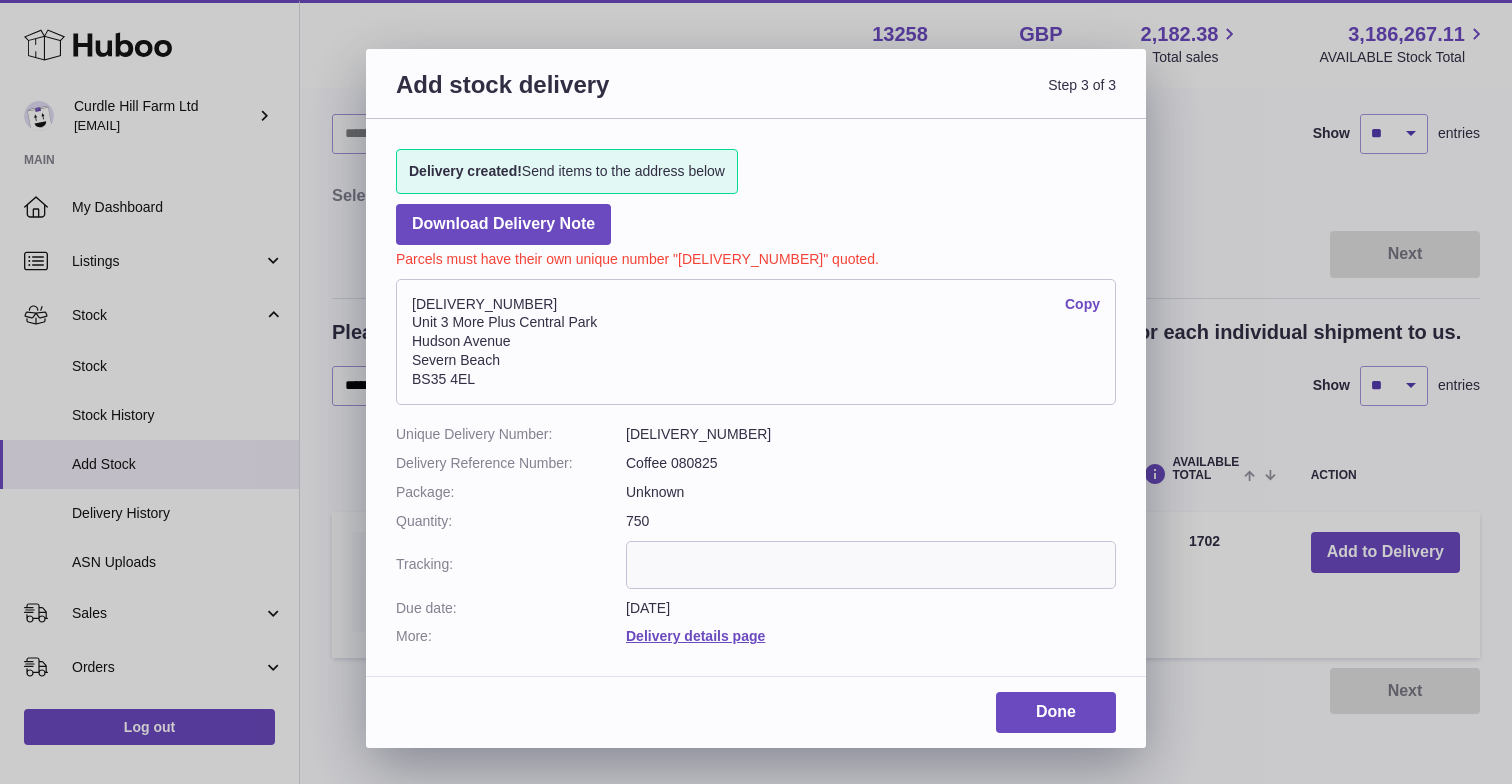 click on "Unique Delivery Number:   13258-199279   Delivery Reference Number:   Coffee 080825   Package:   Unknown   Quantity:   750     Tracking:     Due date:   10th Aug 2025   More:   Delivery details page" at bounding box center (756, 535) 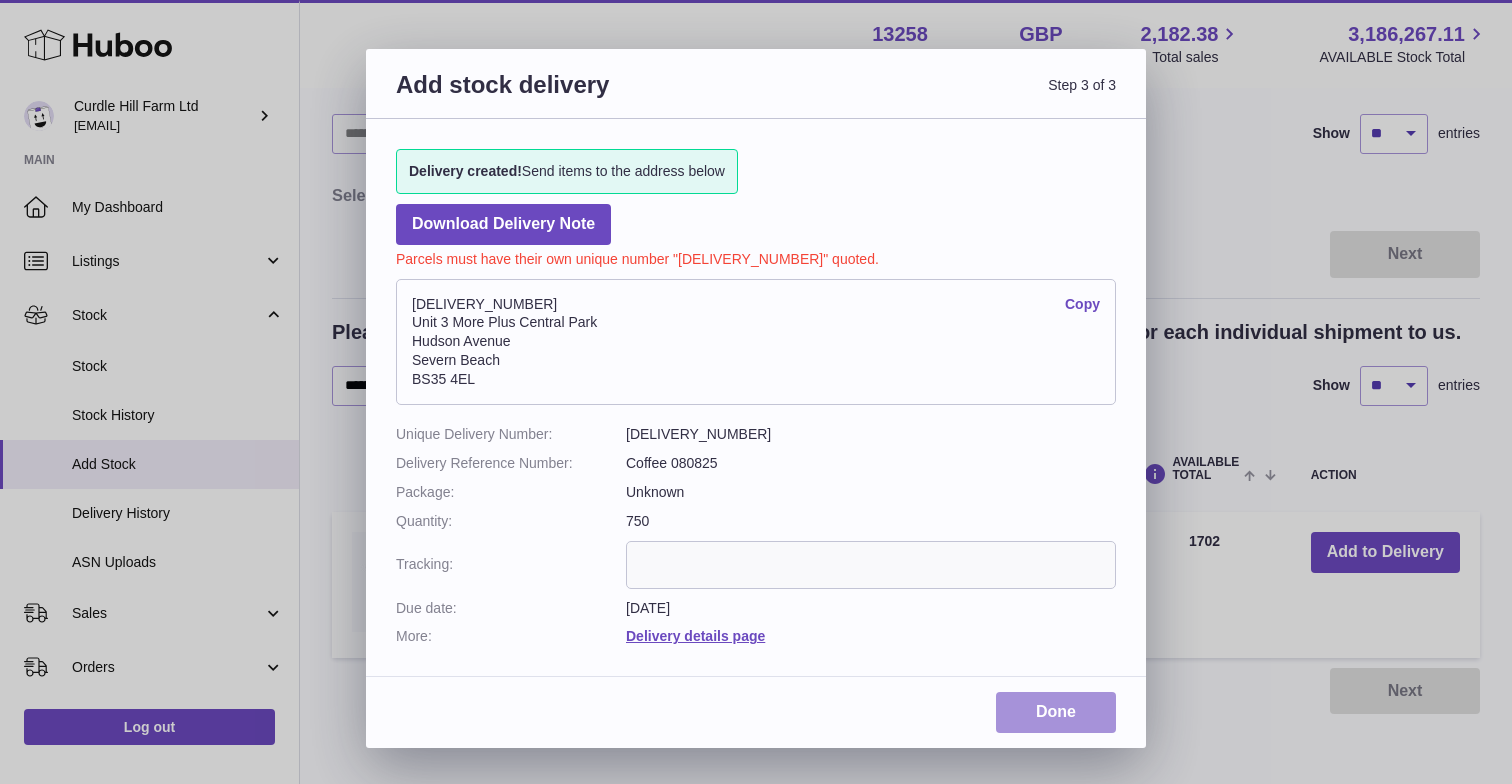 click on "Done" at bounding box center [1056, 712] 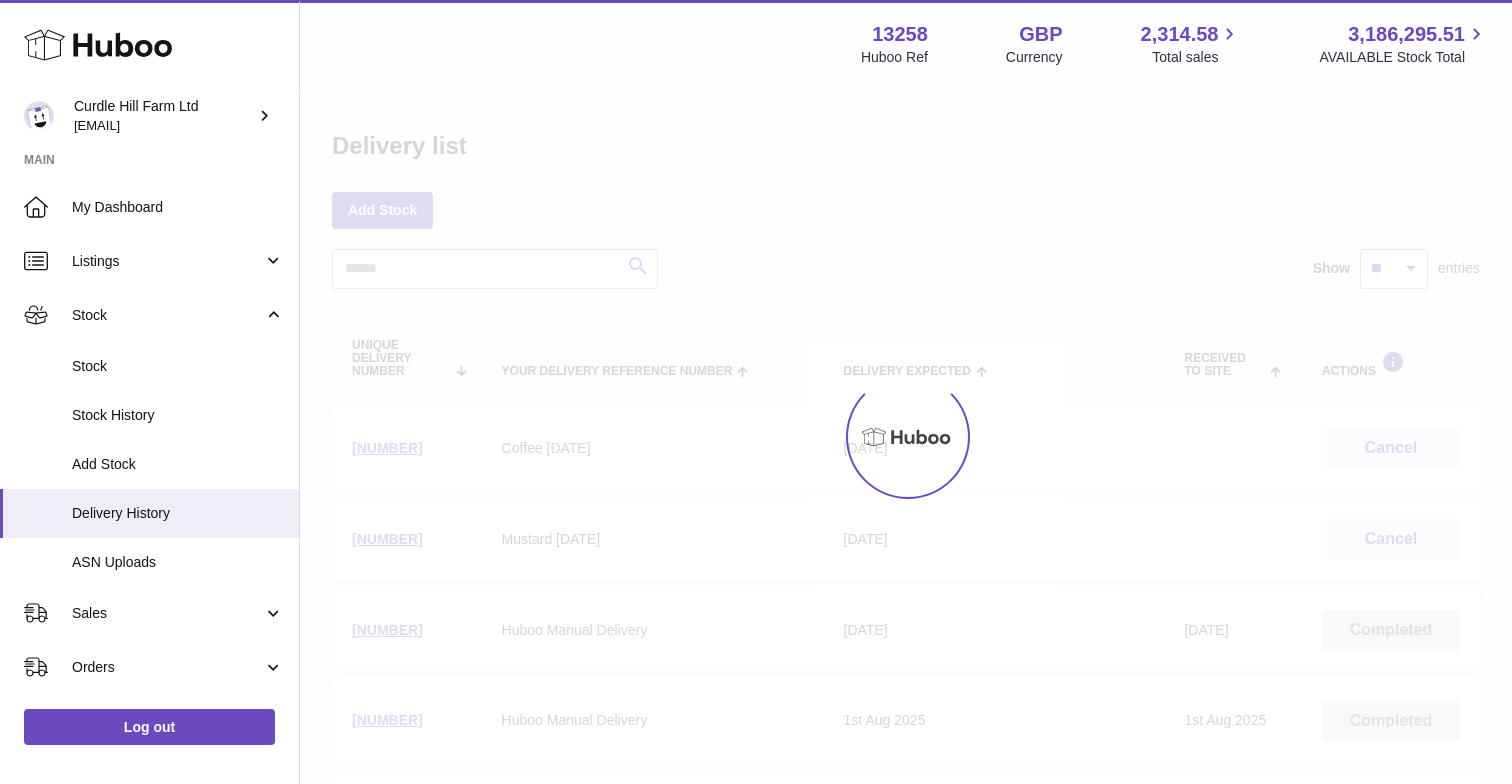 scroll, scrollTop: 0, scrollLeft: 0, axis: both 